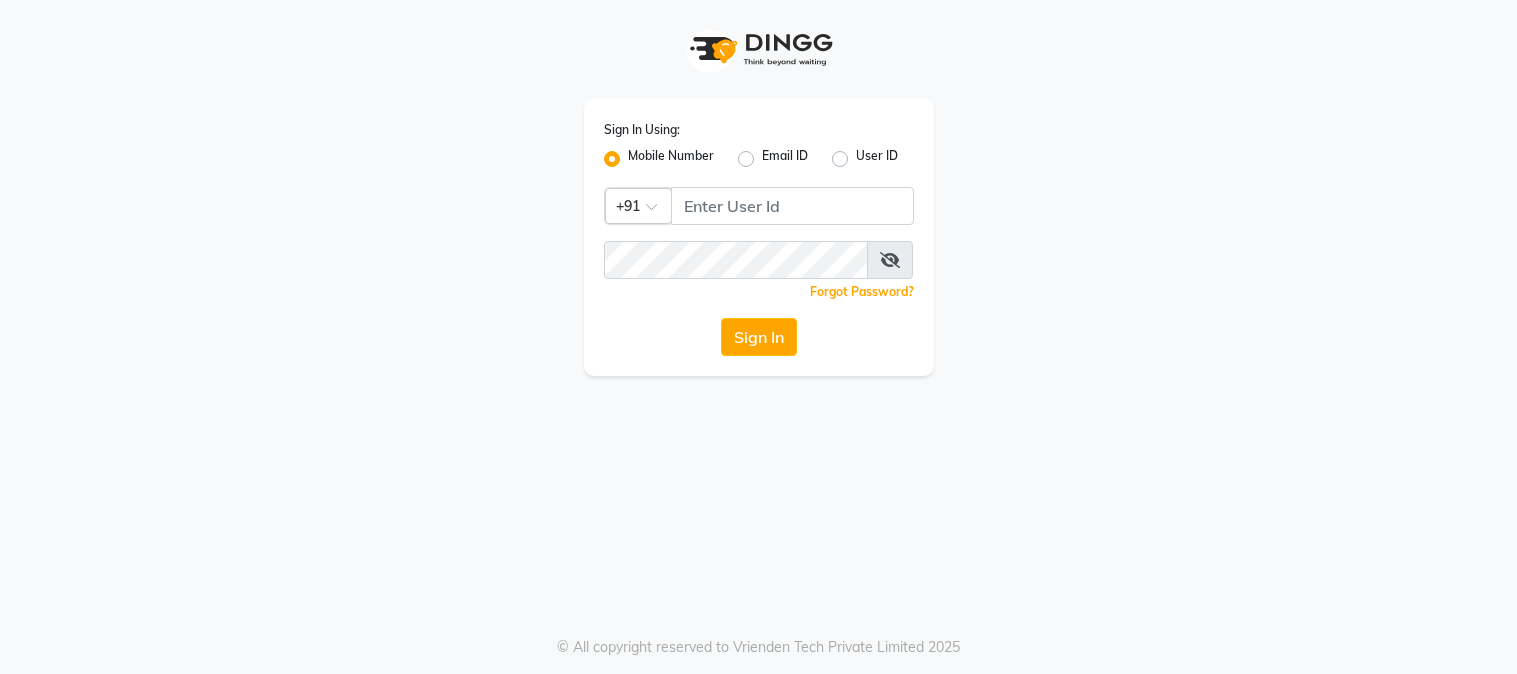 scroll, scrollTop: 0, scrollLeft: 0, axis: both 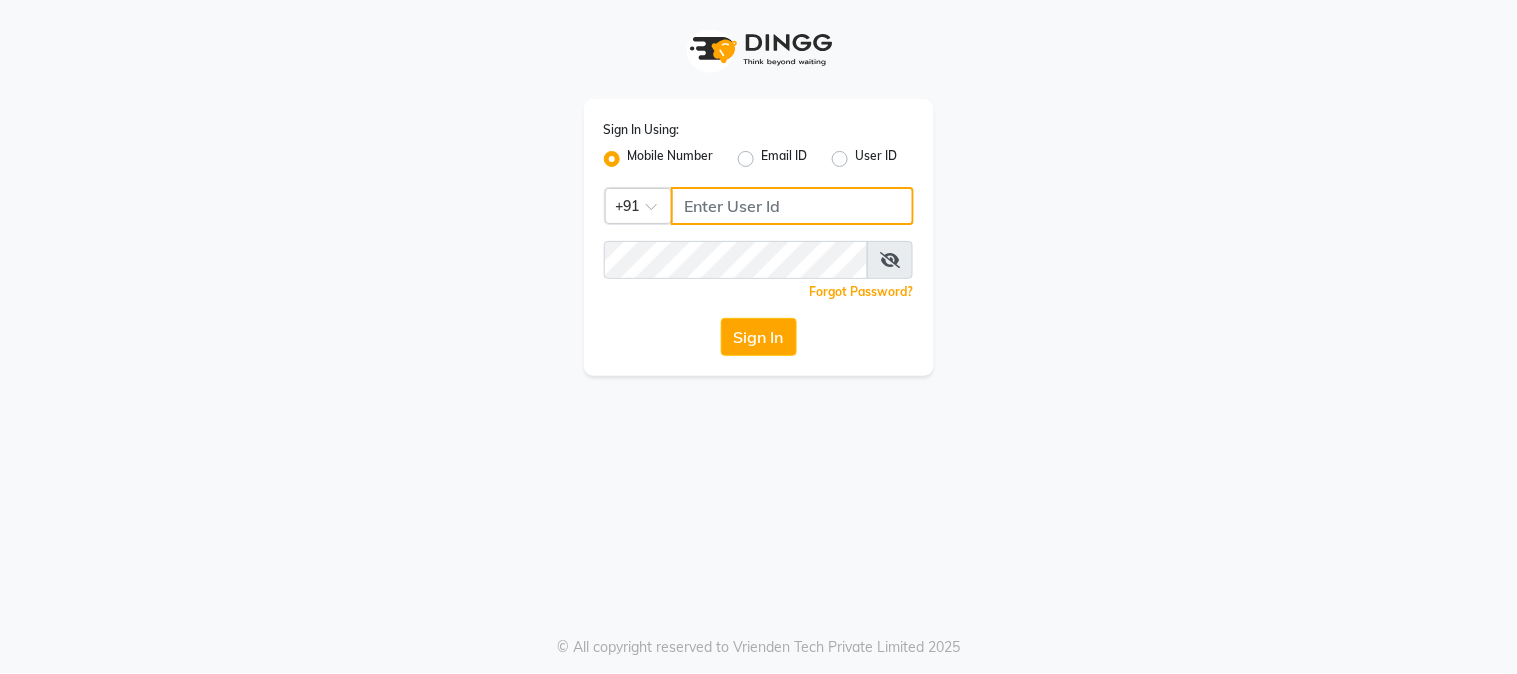 click 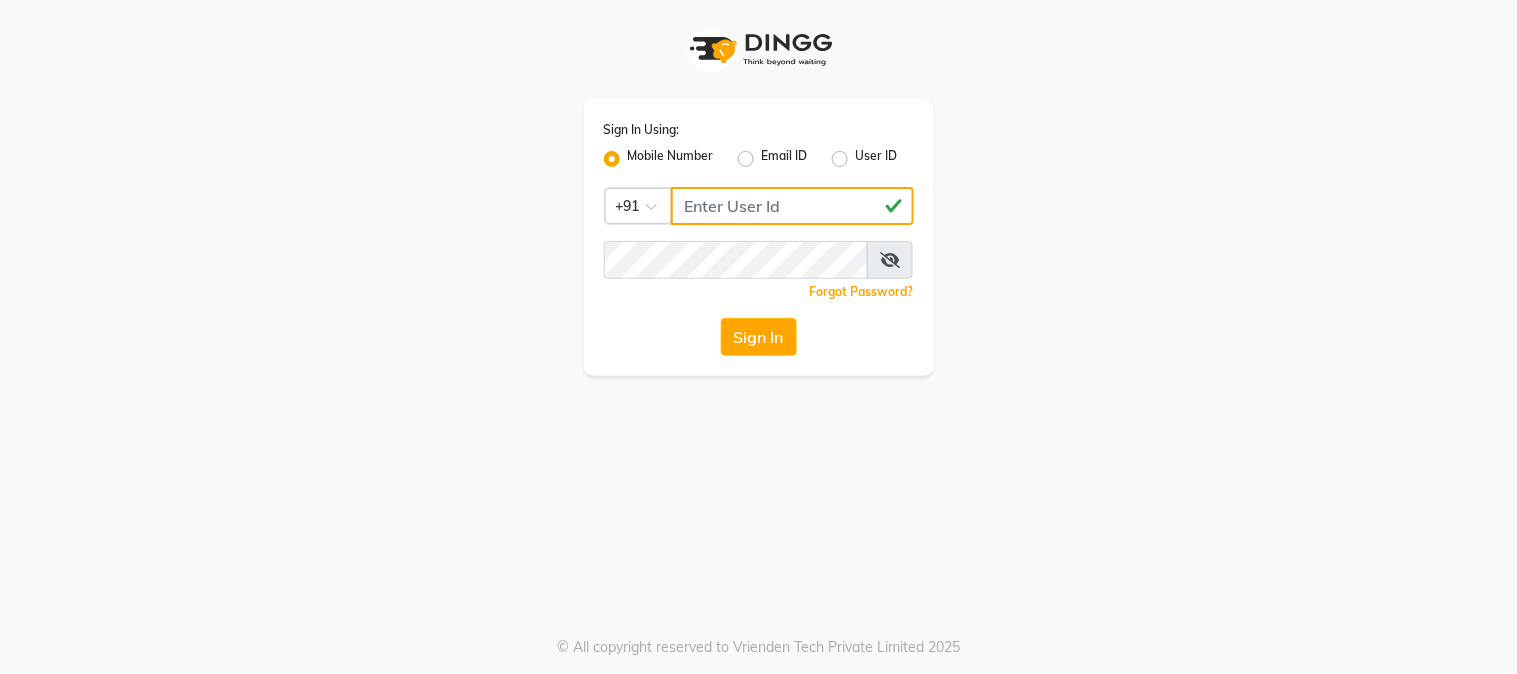 type on "[PHONE]" 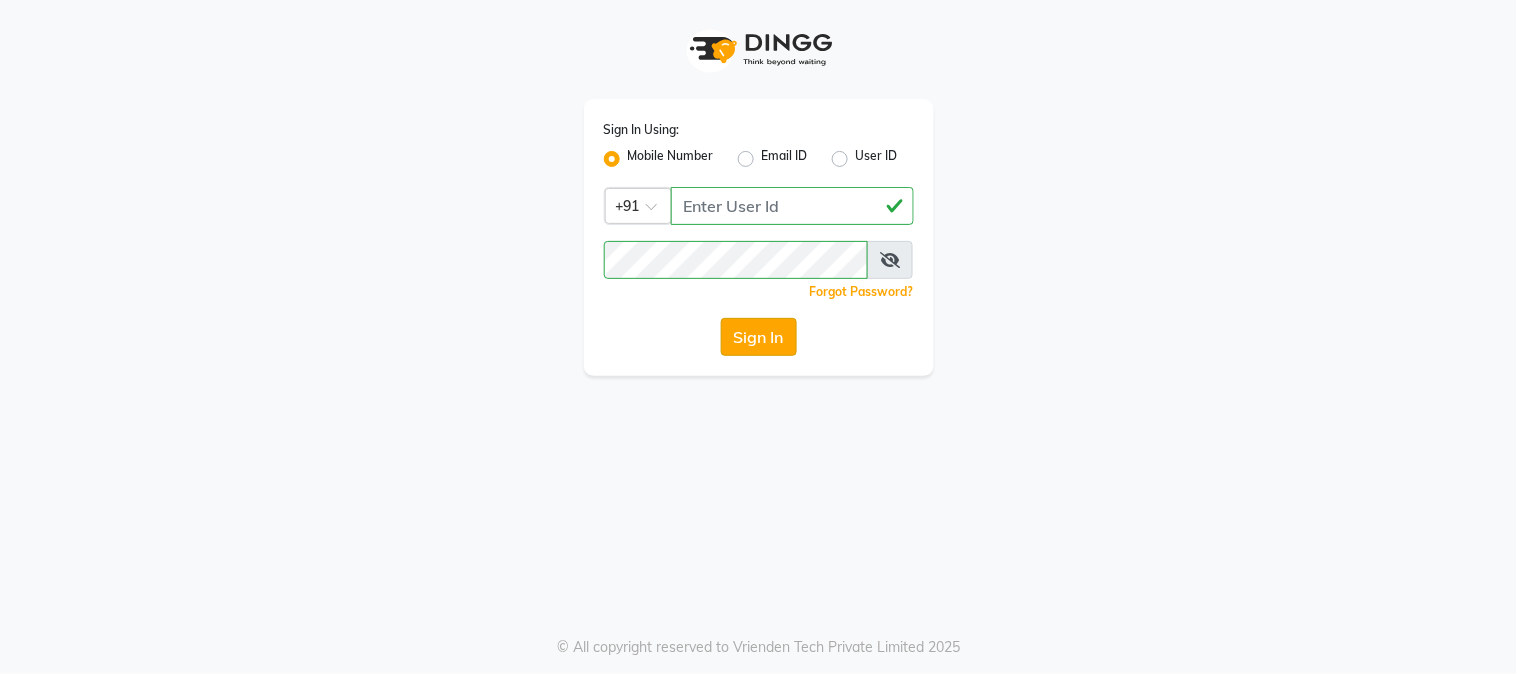 click on "Sign In" 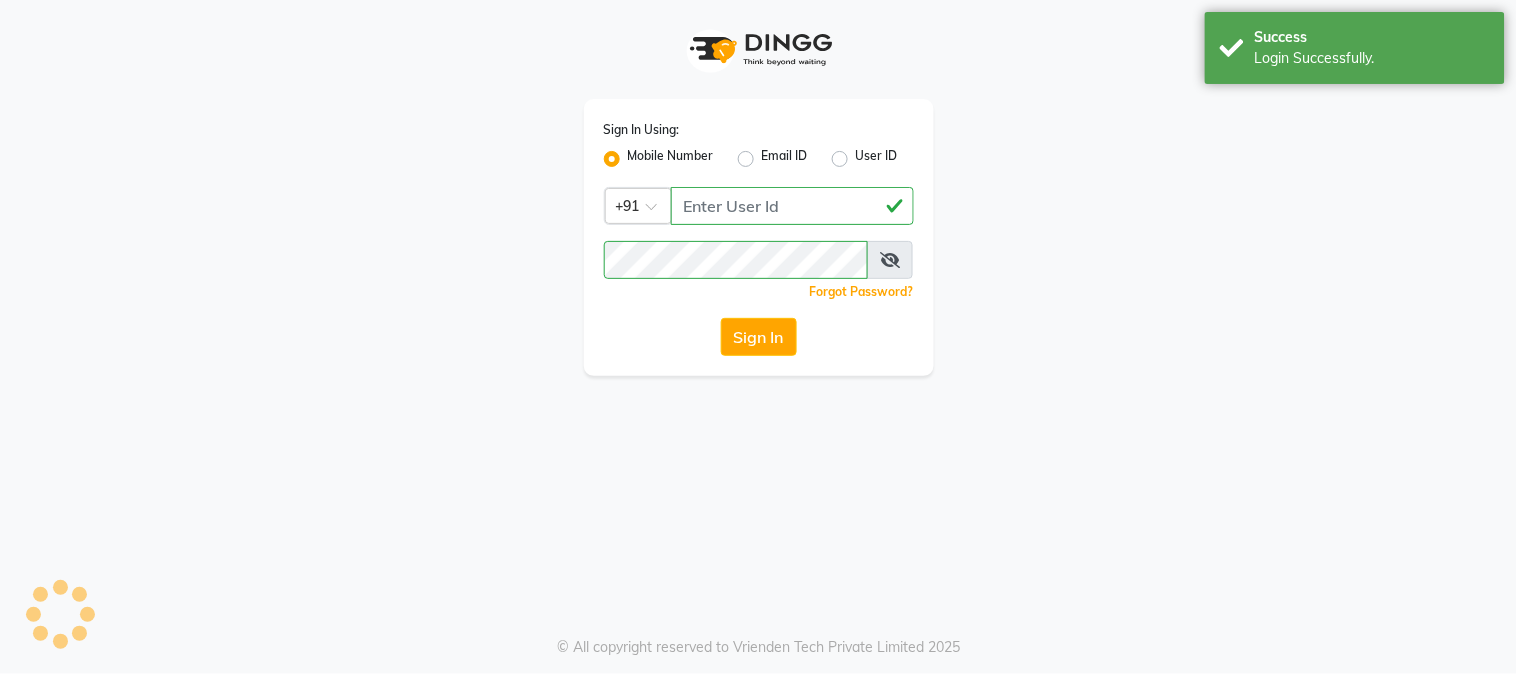 select on "5019" 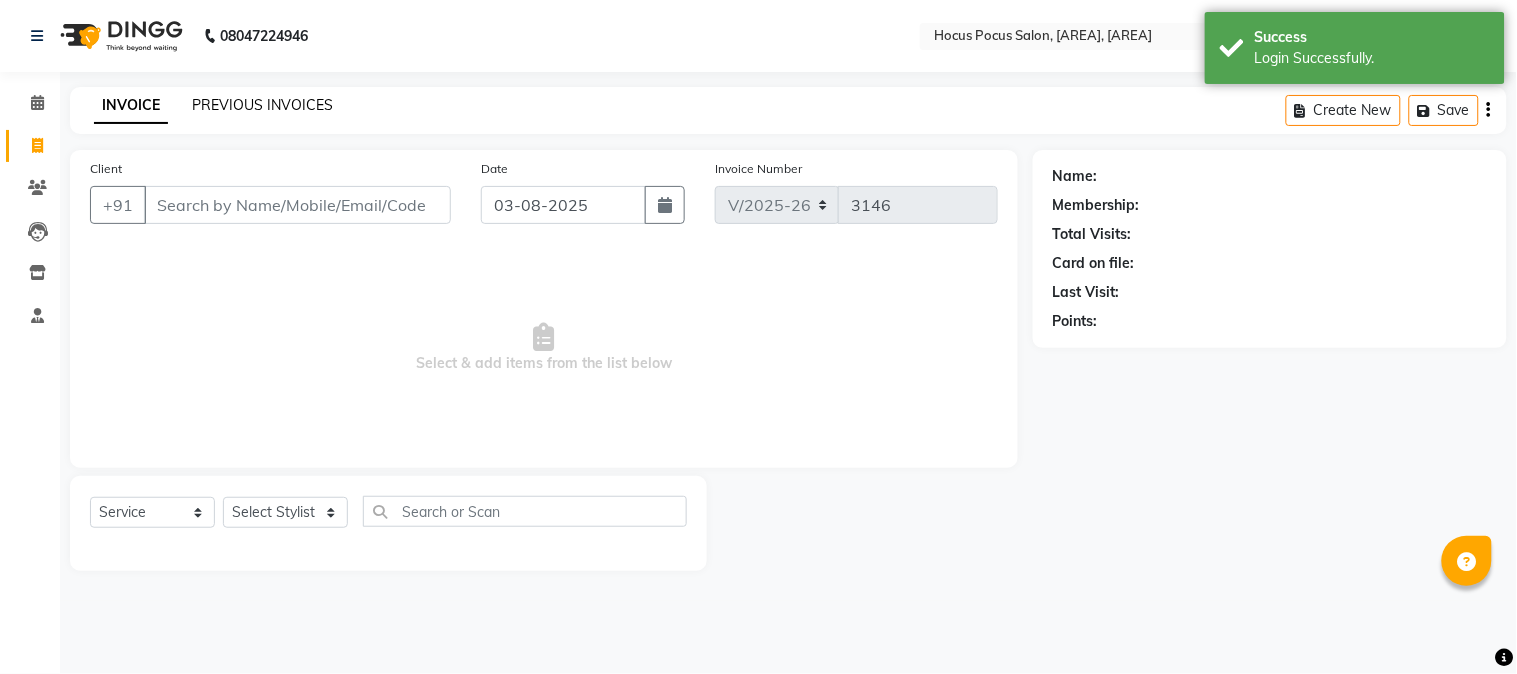 click on "PREVIOUS INVOICES" 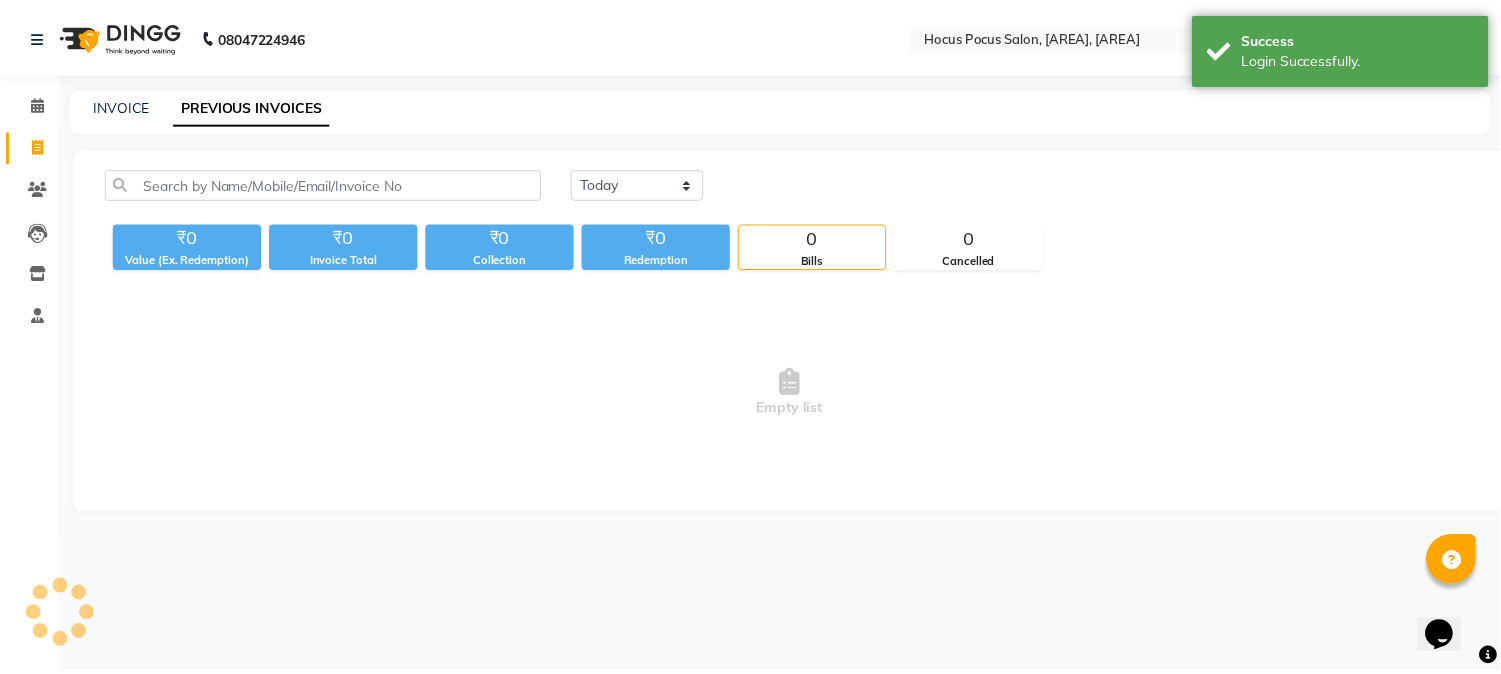 scroll, scrollTop: 0, scrollLeft: 0, axis: both 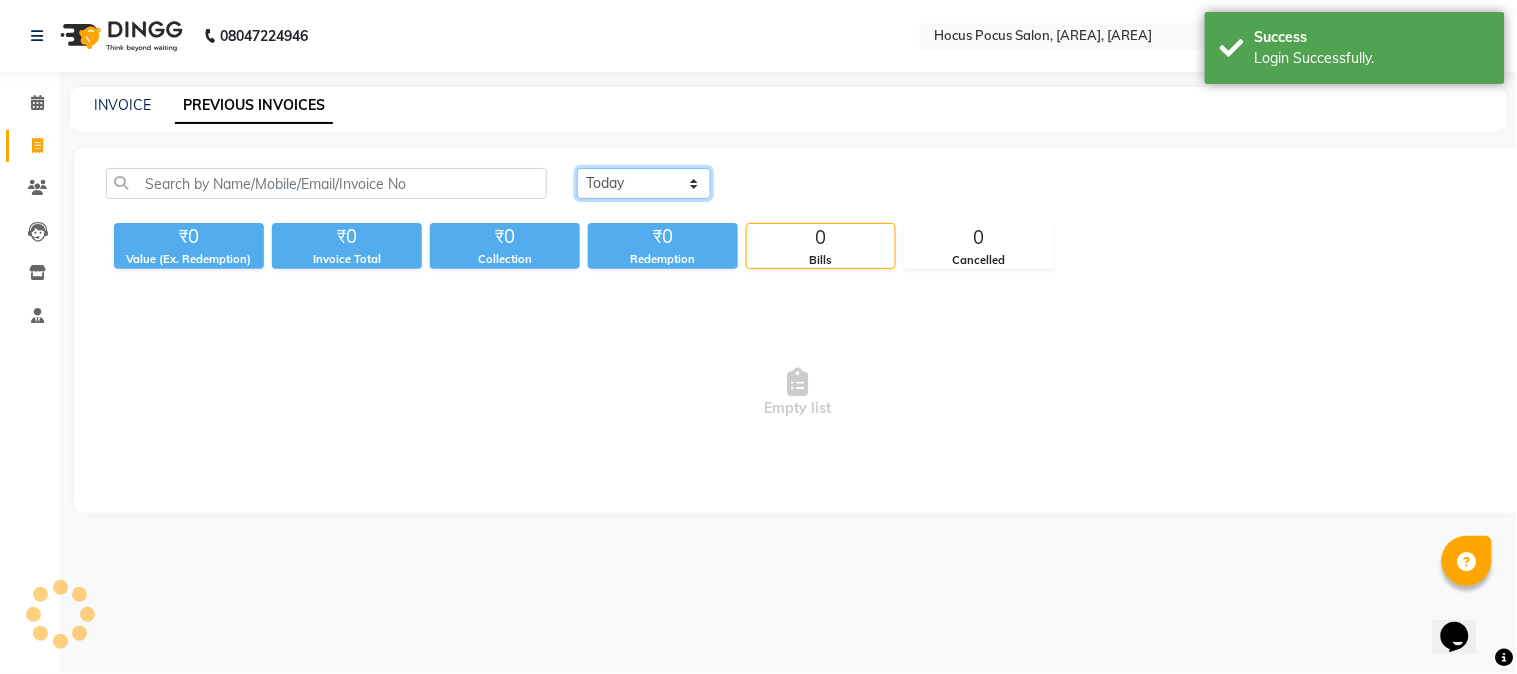 click on "Today Yesterday Custom Range" 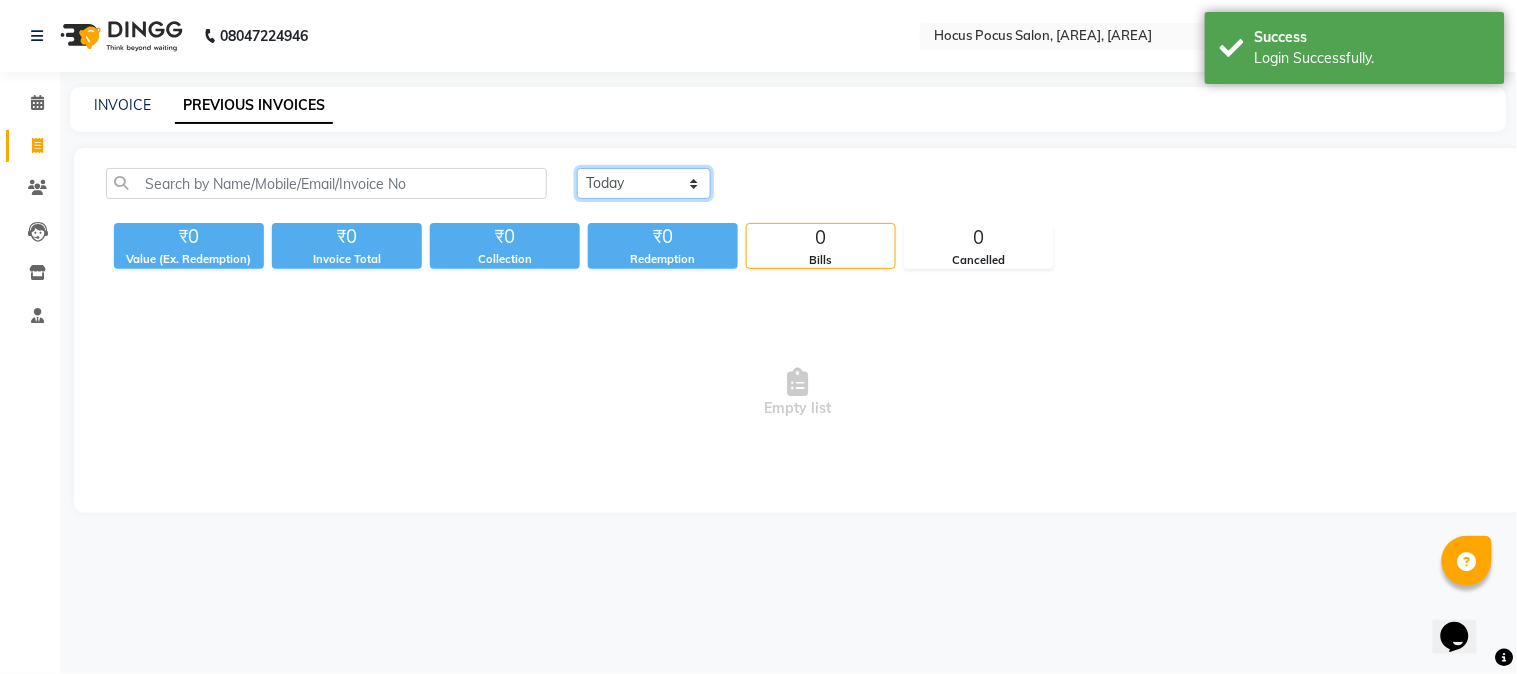 click on "Today Yesterday Custom Range" 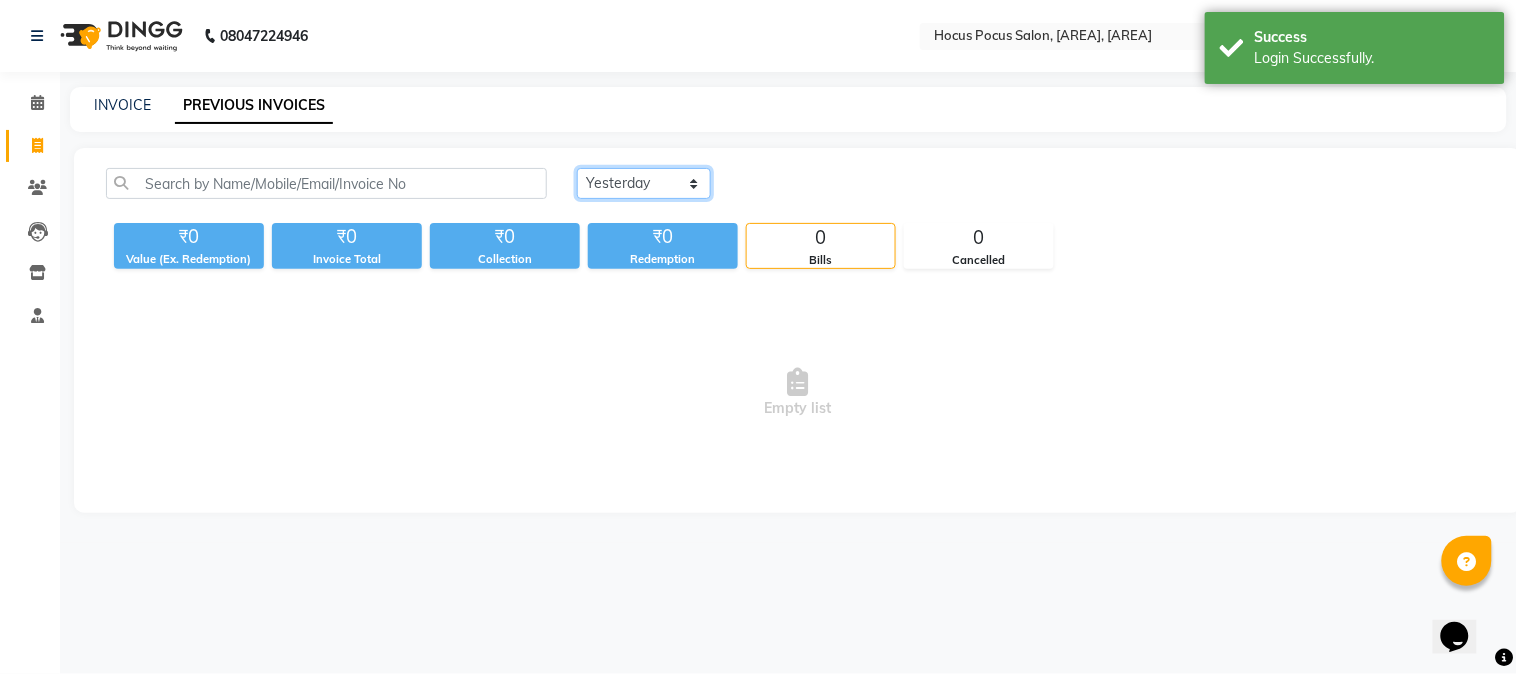 click on "Today Yesterday Custom Range" 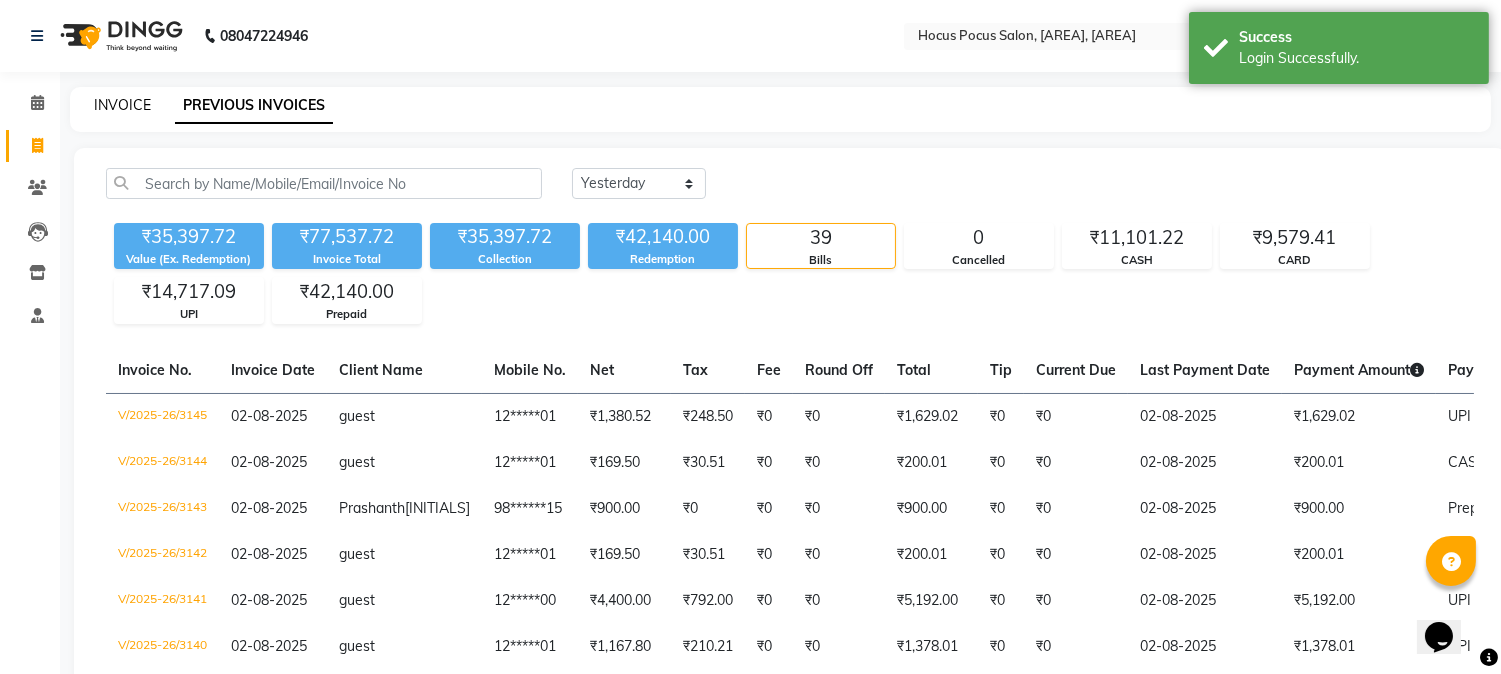 click on "INVOICE" 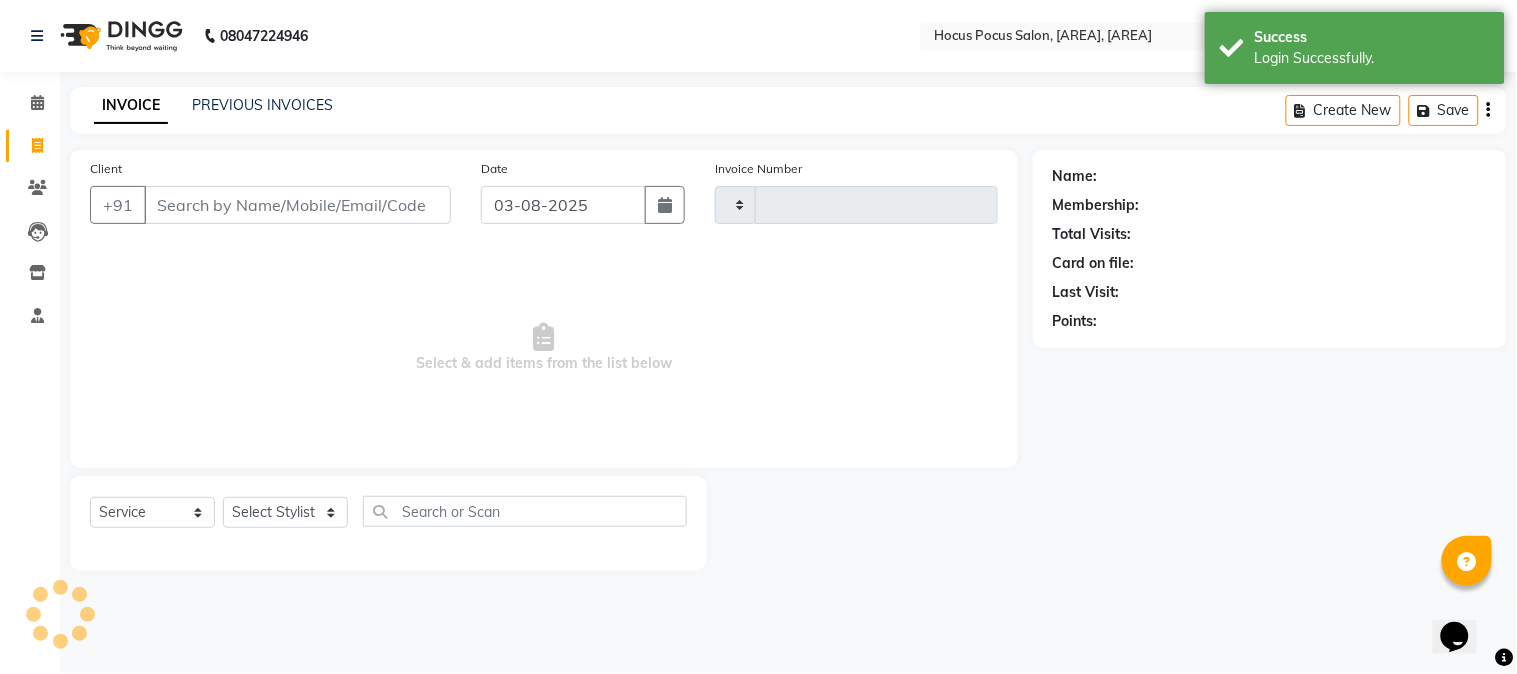 type on "3146" 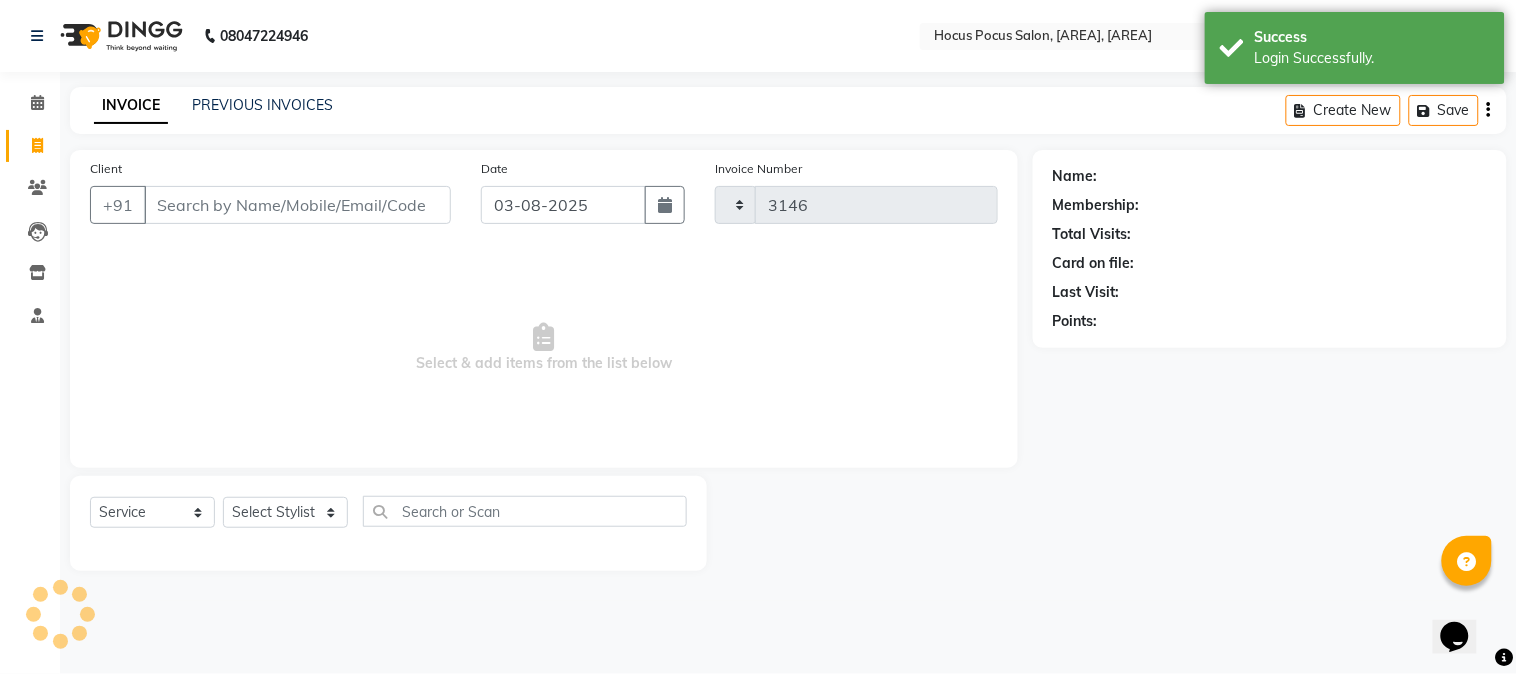 select on "5019" 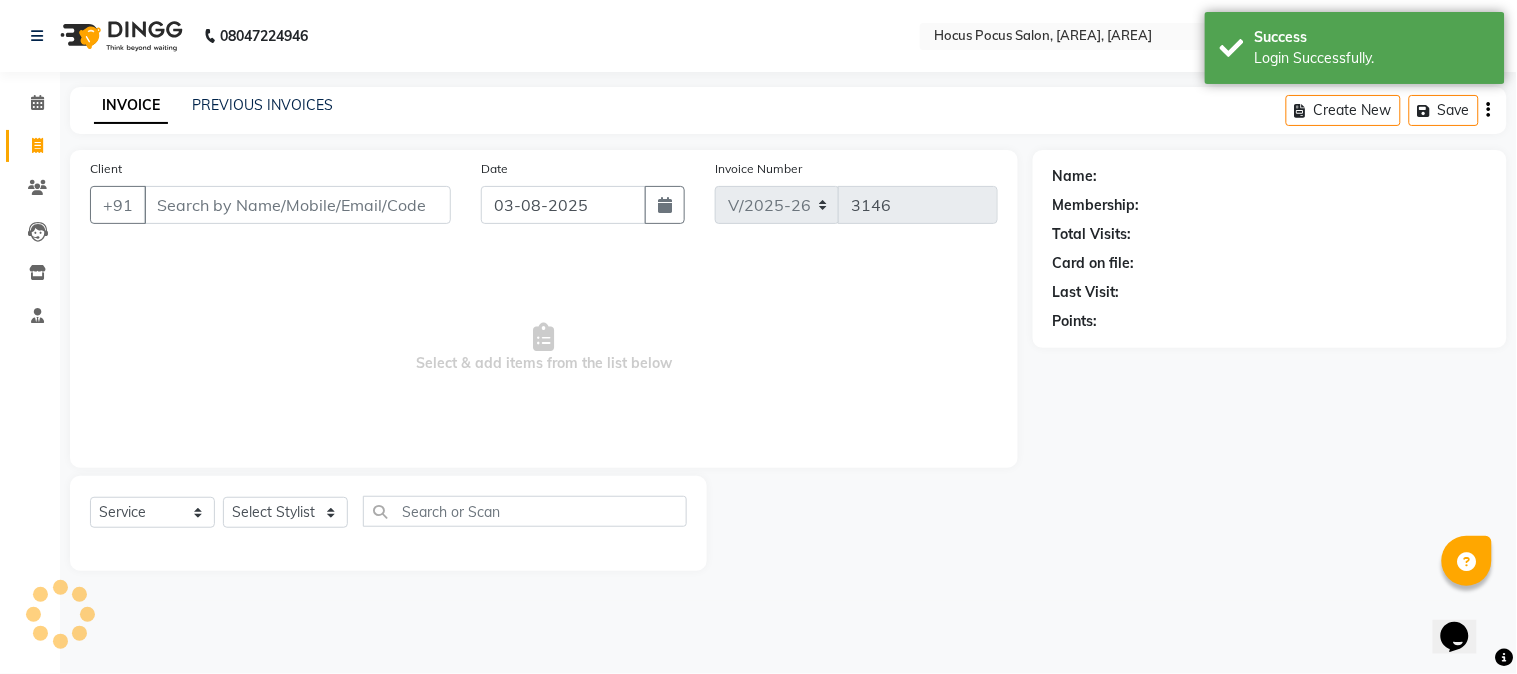 click on "Client" at bounding box center (297, 205) 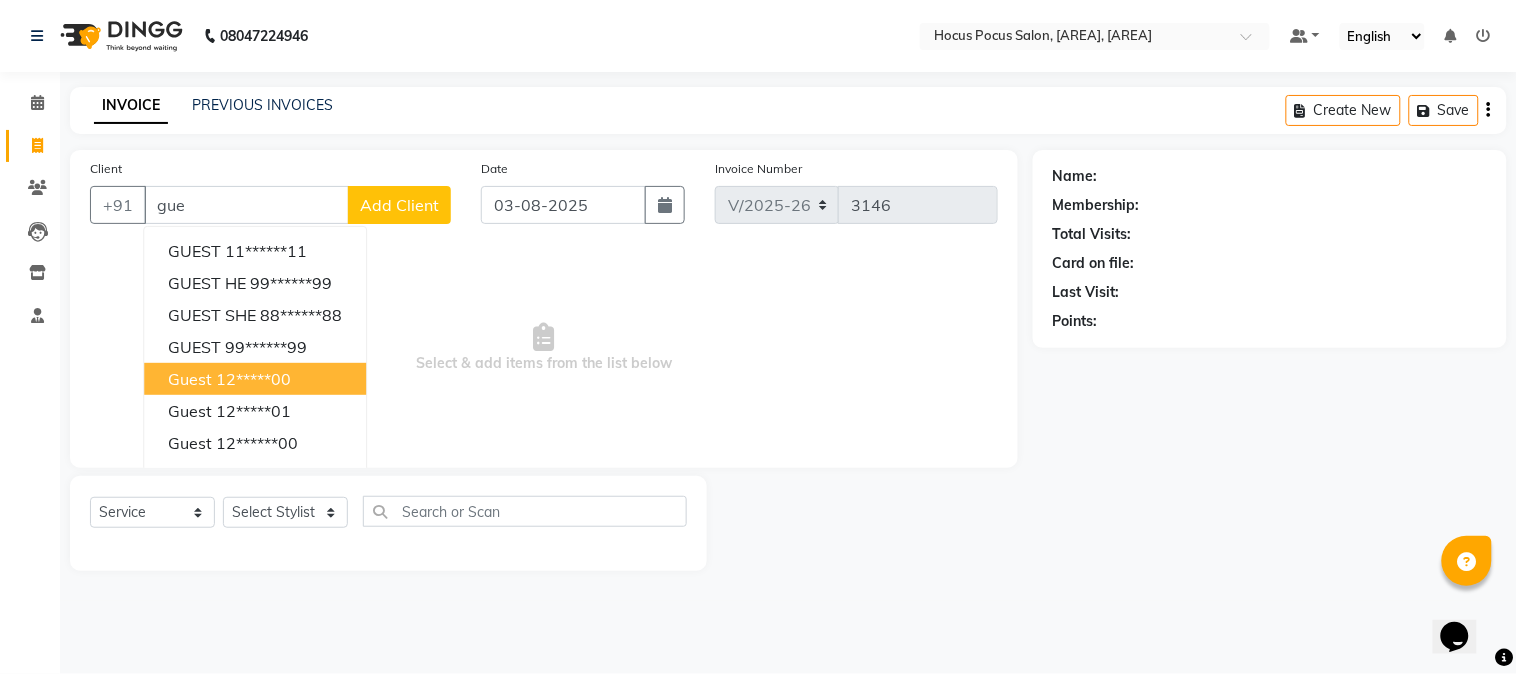 drag, startPoint x: 226, startPoint y: 371, endPoint x: 243, endPoint y: 363, distance: 18.788294 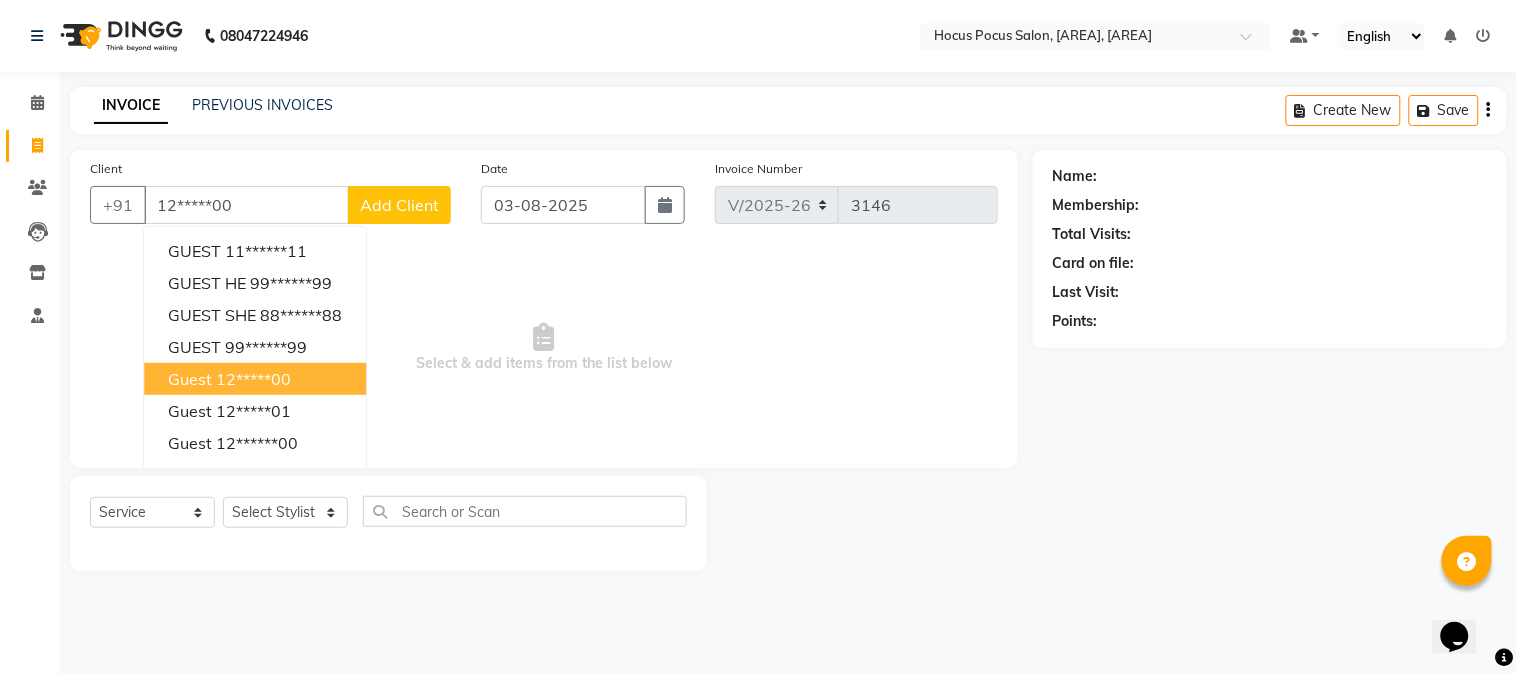 type on "12*****00" 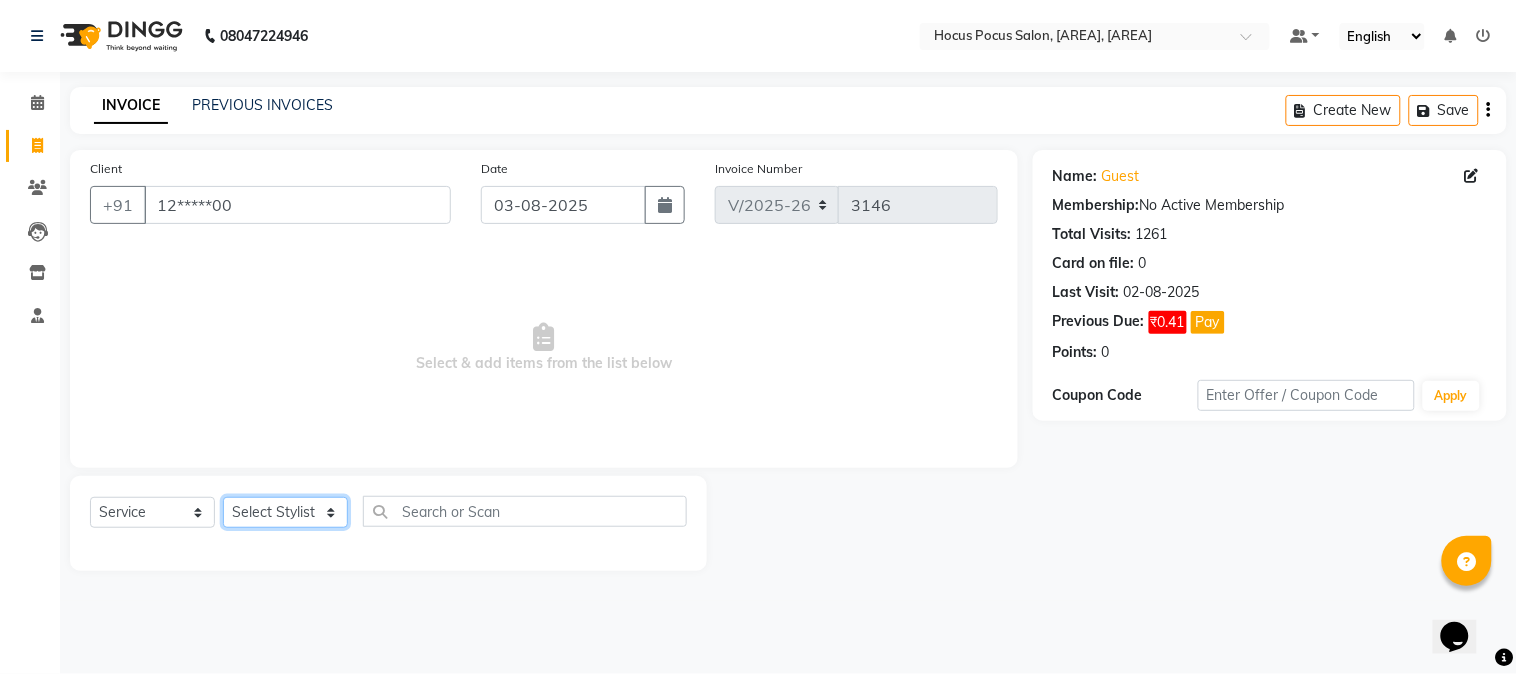 drag, startPoint x: 286, startPoint y: 511, endPoint x: 283, endPoint y: 500, distance: 11.401754 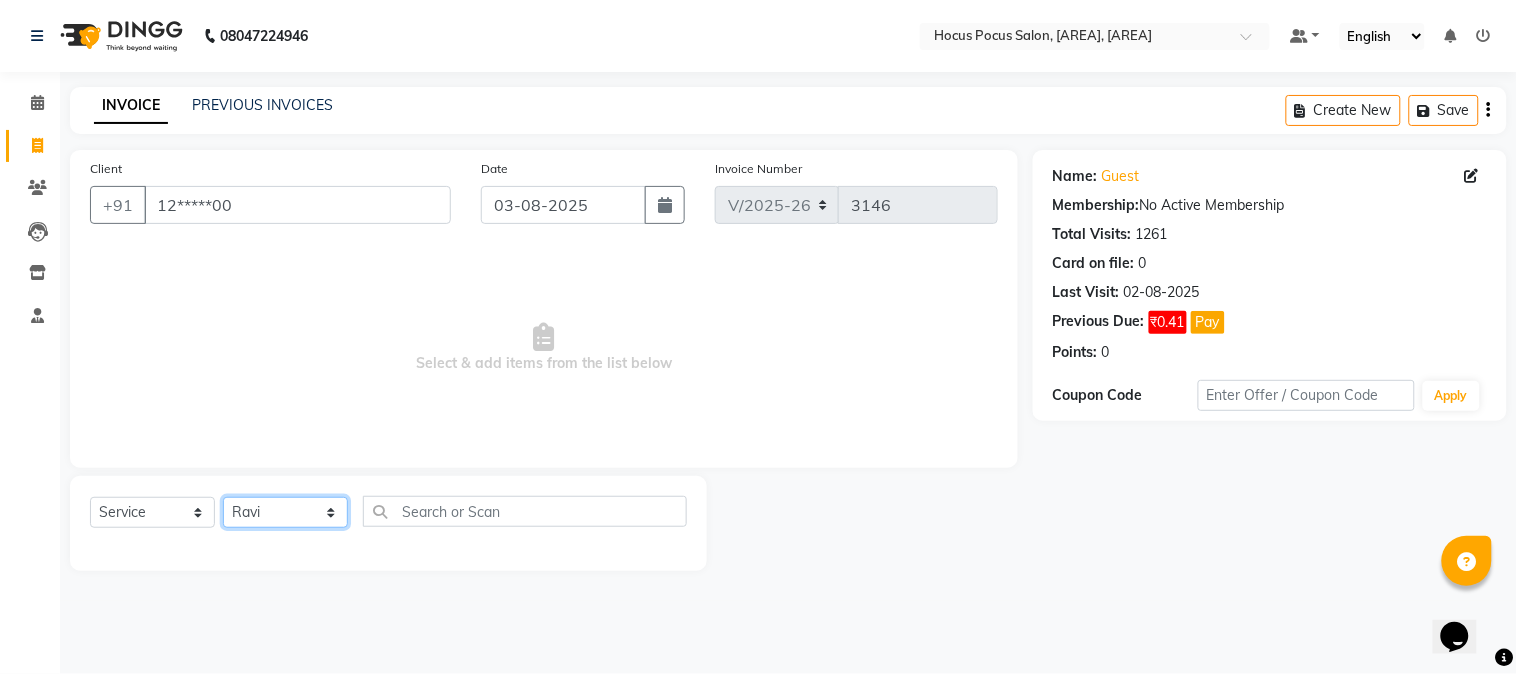 click on "Select Stylist [PERSON]  [PERSON] [PERSON] hocus pocus [PERSON] [PERSON] [PERSON] [PERSON] [PERSON] [PERSON]" 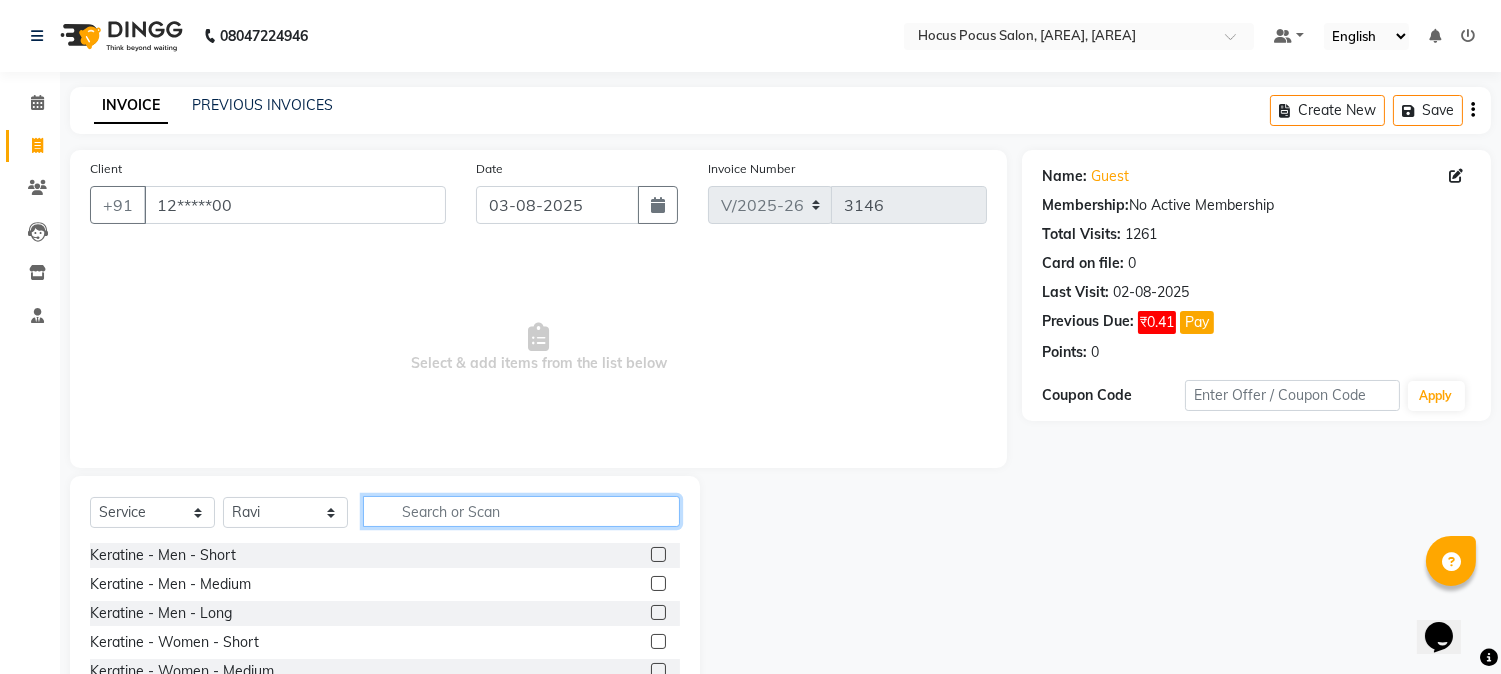 click 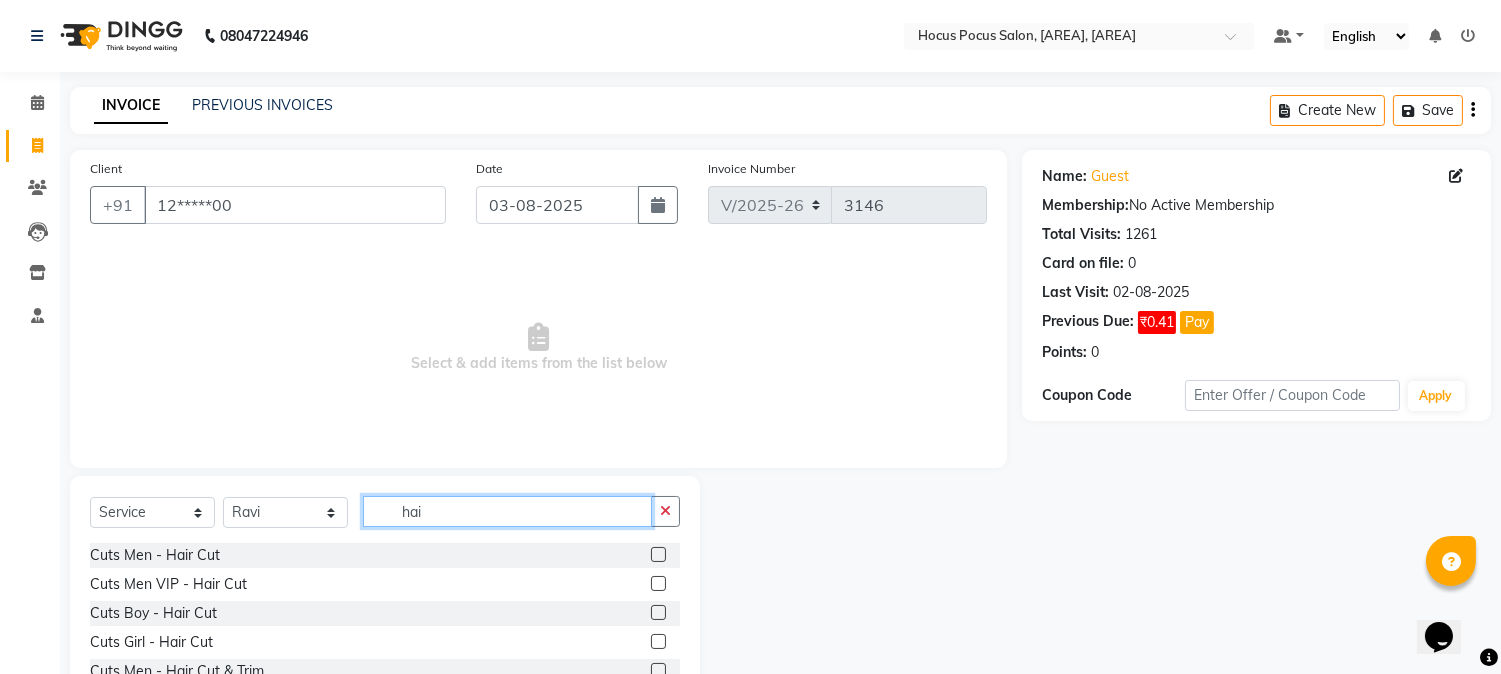 type on "hai" 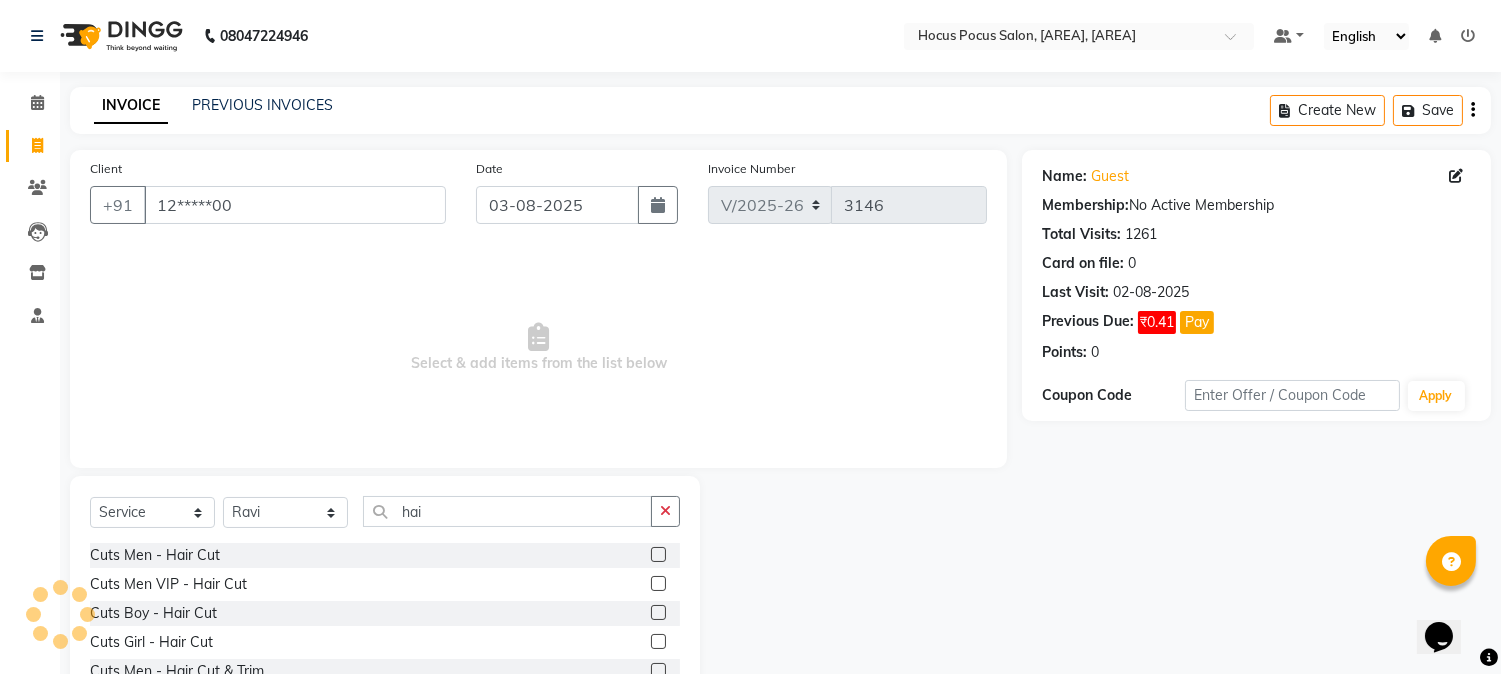 click 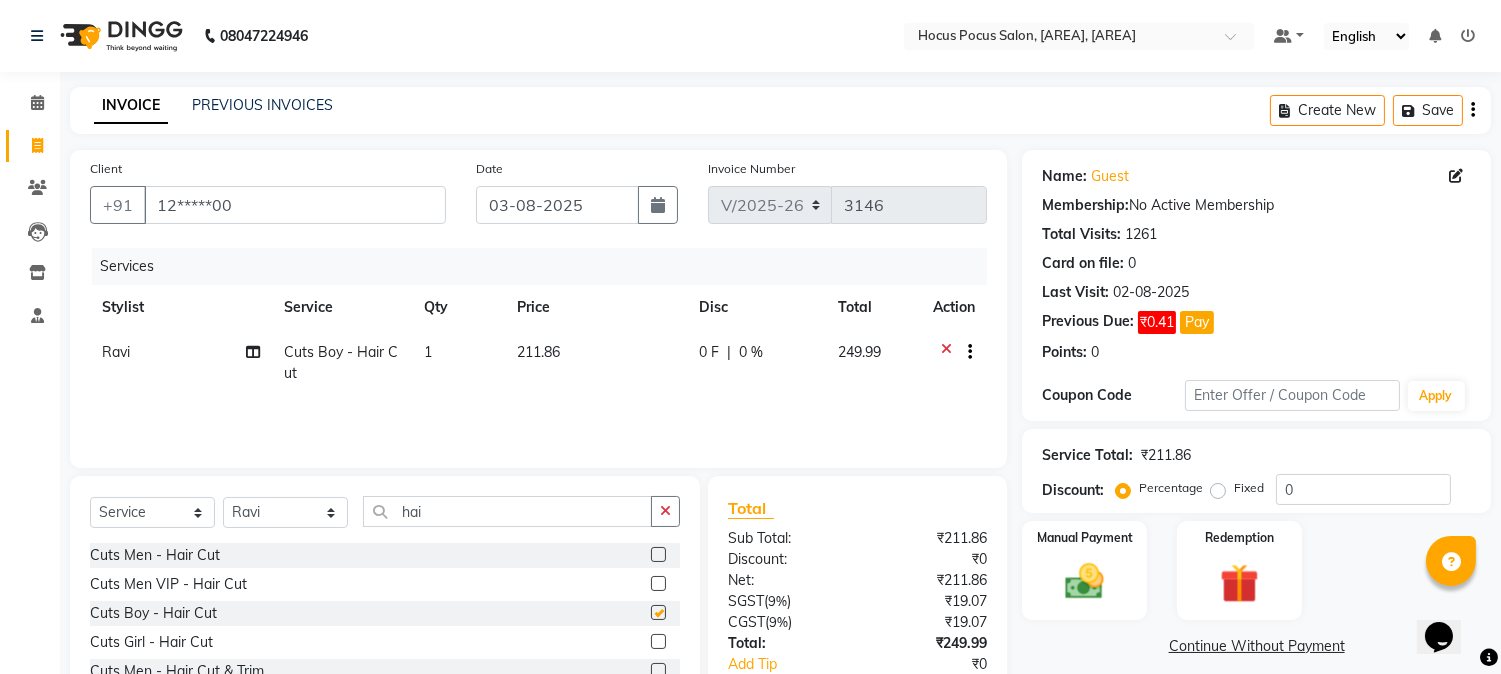 checkbox on "false" 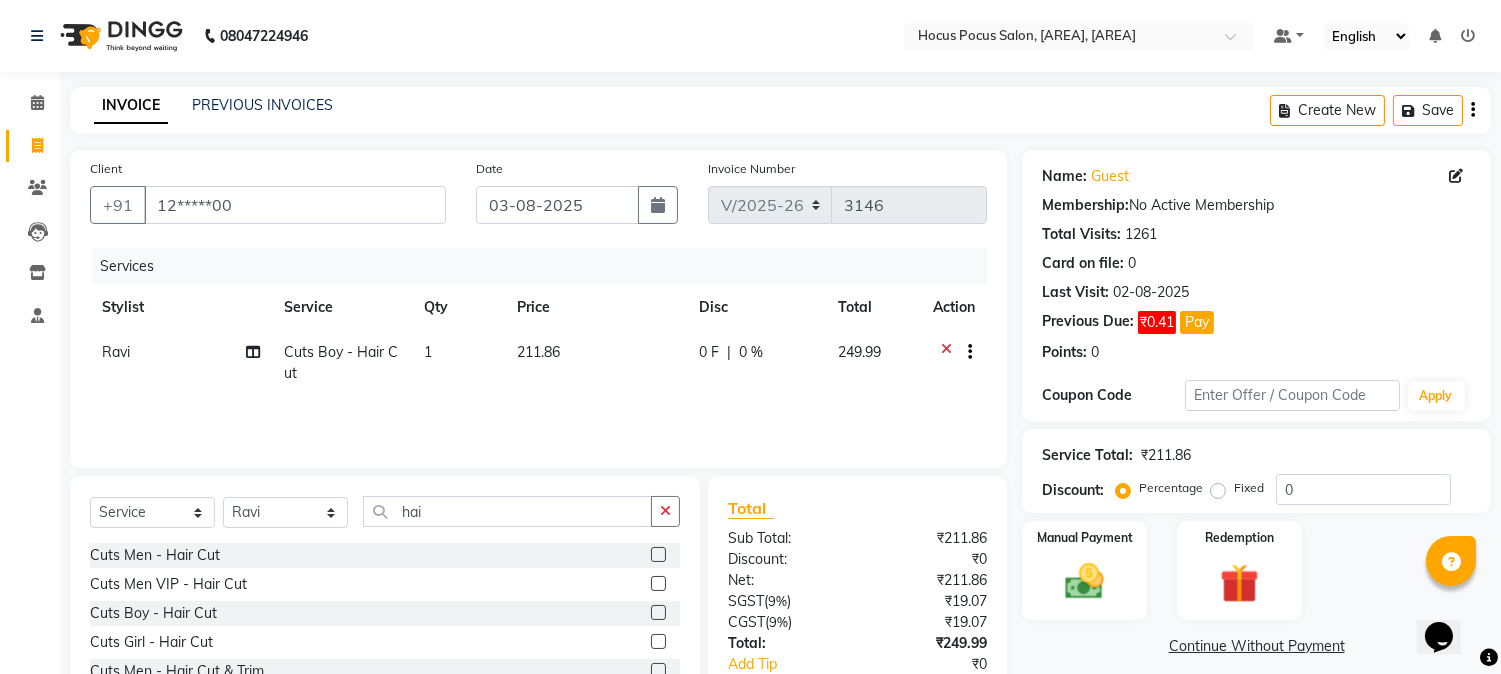 click on "211.86" 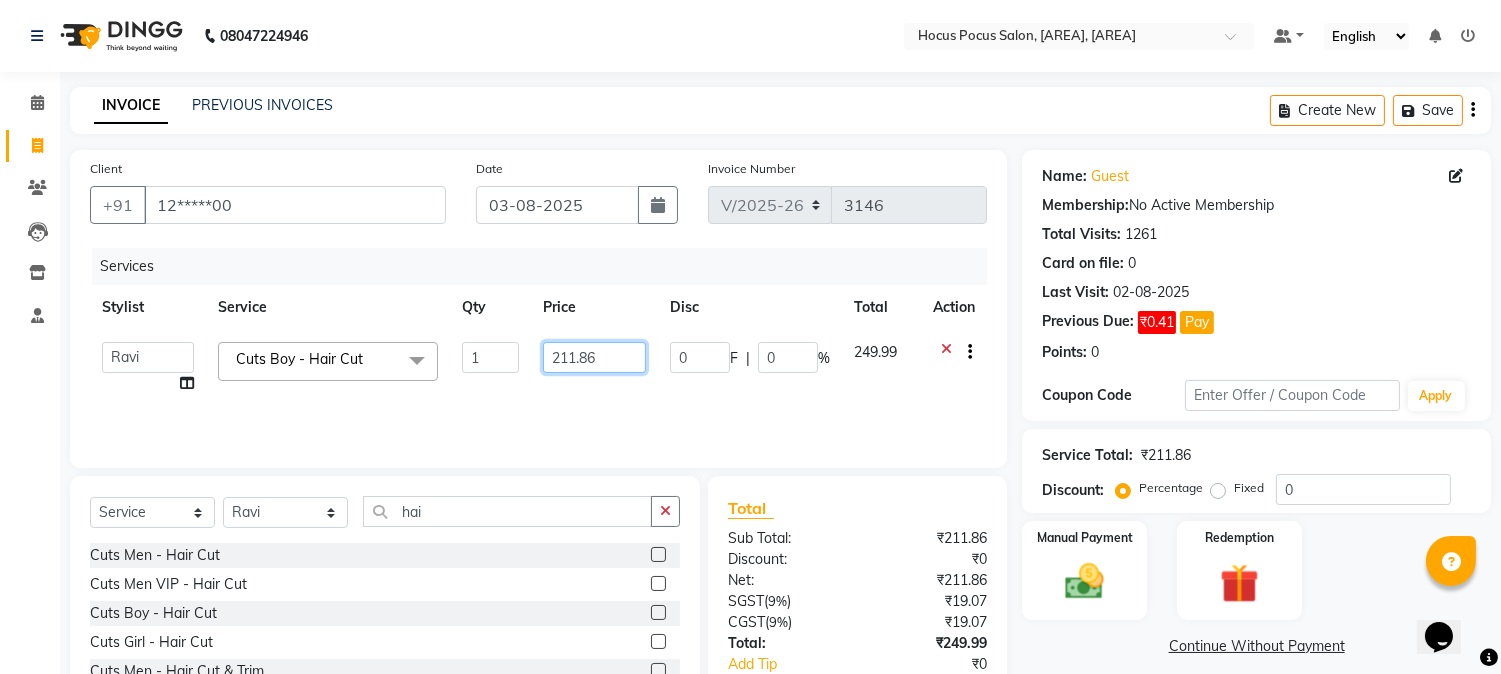click on "211.86" 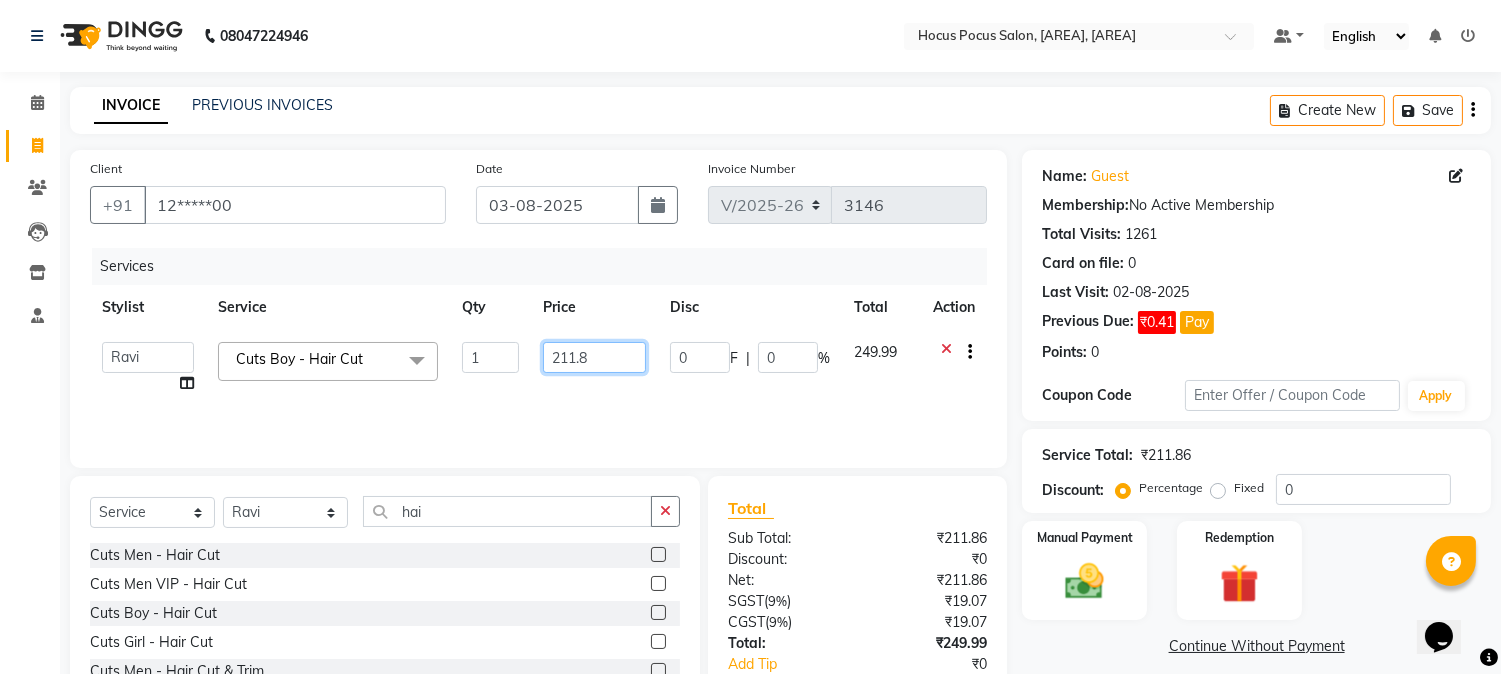 type on "211.87" 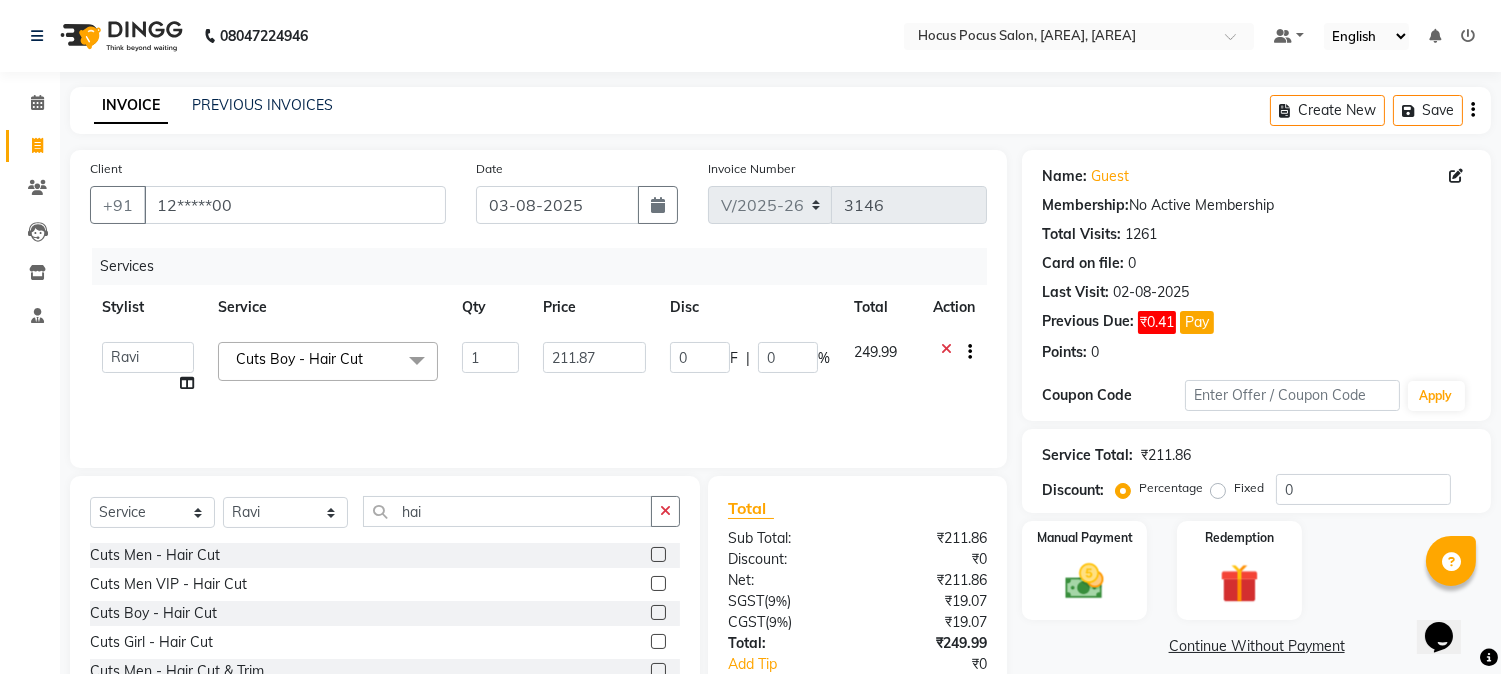 click on "Services Stylist Service Qty Price Disc Total Action  [PERSON]    [PERSON]   [PERSON]   hocus pocus   [PERSON]   [PERSON]   [PERSON]   [PERSON]   [PERSON]   [PERSON]  Cuts Boy - Hair Cut  x Keratine - Men - Short Keratine - Men - Medium Keratine - Men - Long Keratine - Women - Short Keratine - Women - Medium Keratine - Women - Long Keratine - Women - Very Long Smoothing Treatment - Men  - Short Smoothing Treatment - Men  - Medium Smoothing Treatment - Men  - Long Rebounding/Smoothening/Straightening - Women  - Short Rebounding/Smoothening/Straightening - Women  - Medium Rebounding/Smoothening/Straightening - Women  - Long Rebounding/Smoothening/Straightening - Women  - Very Long Fringe - Short Fringe - Medium Fringe - Long Fringe - Very Long Cuts Men - Hair Cut Cuts Men - Head Shave Cuts Men - Beard Shave/Trim/Styling Cuts Men VIP - Hair Cut Cuts Boy - Hair Cut Cuts Girl - Hair Cut Cuts Men - Hair Cut & Trim Cuts Women  - Hair Cut Cuts Women  - Fringe Cut Styling - Short  - Blowdry w/o Shampoo Styling - Short  - Blowdry (Fast)" 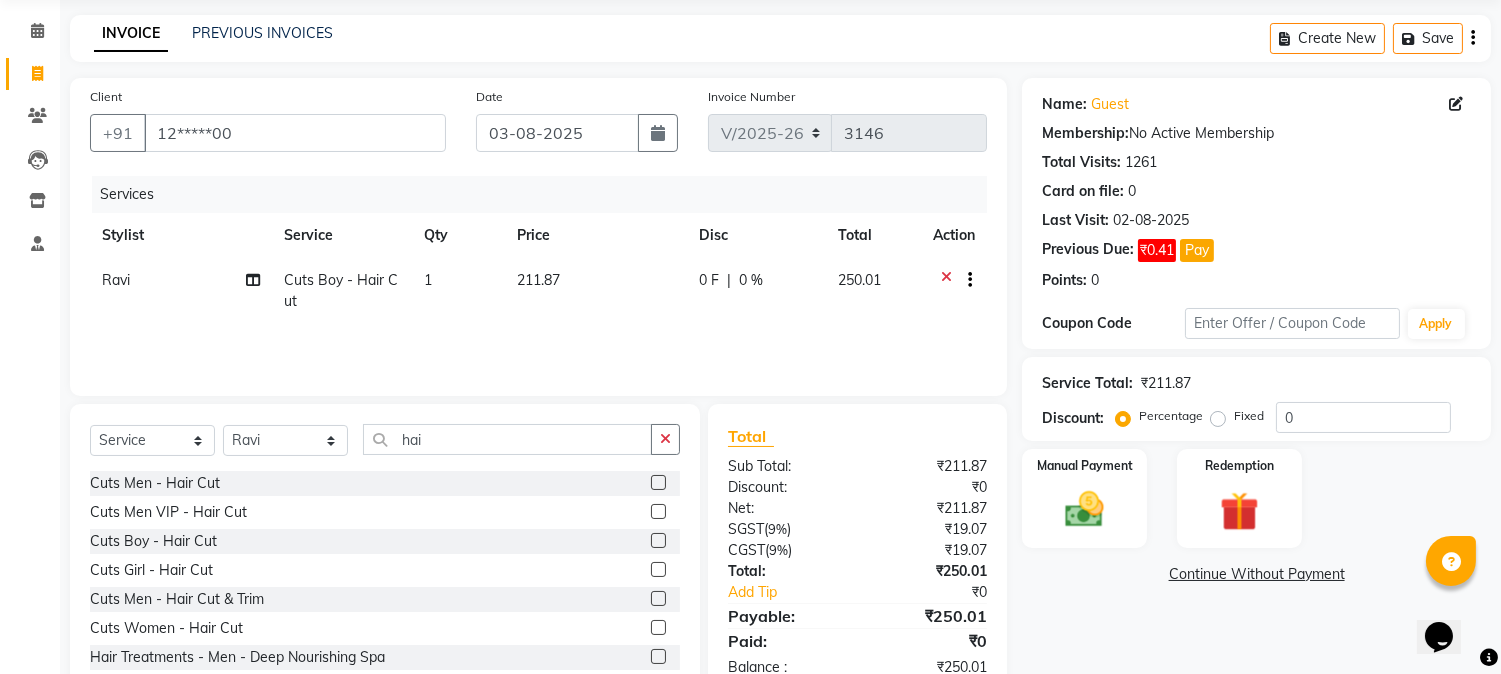 scroll, scrollTop: 111, scrollLeft: 0, axis: vertical 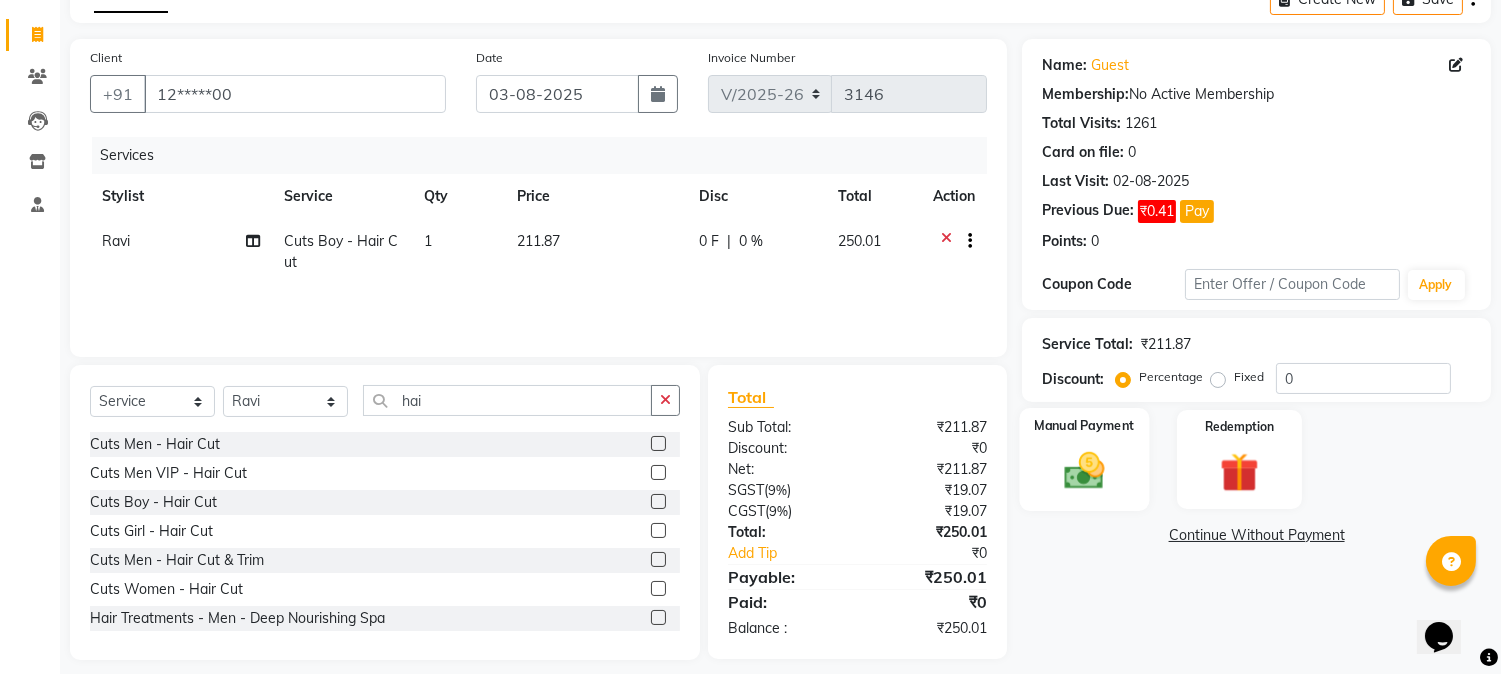 click on "Manual Payment" 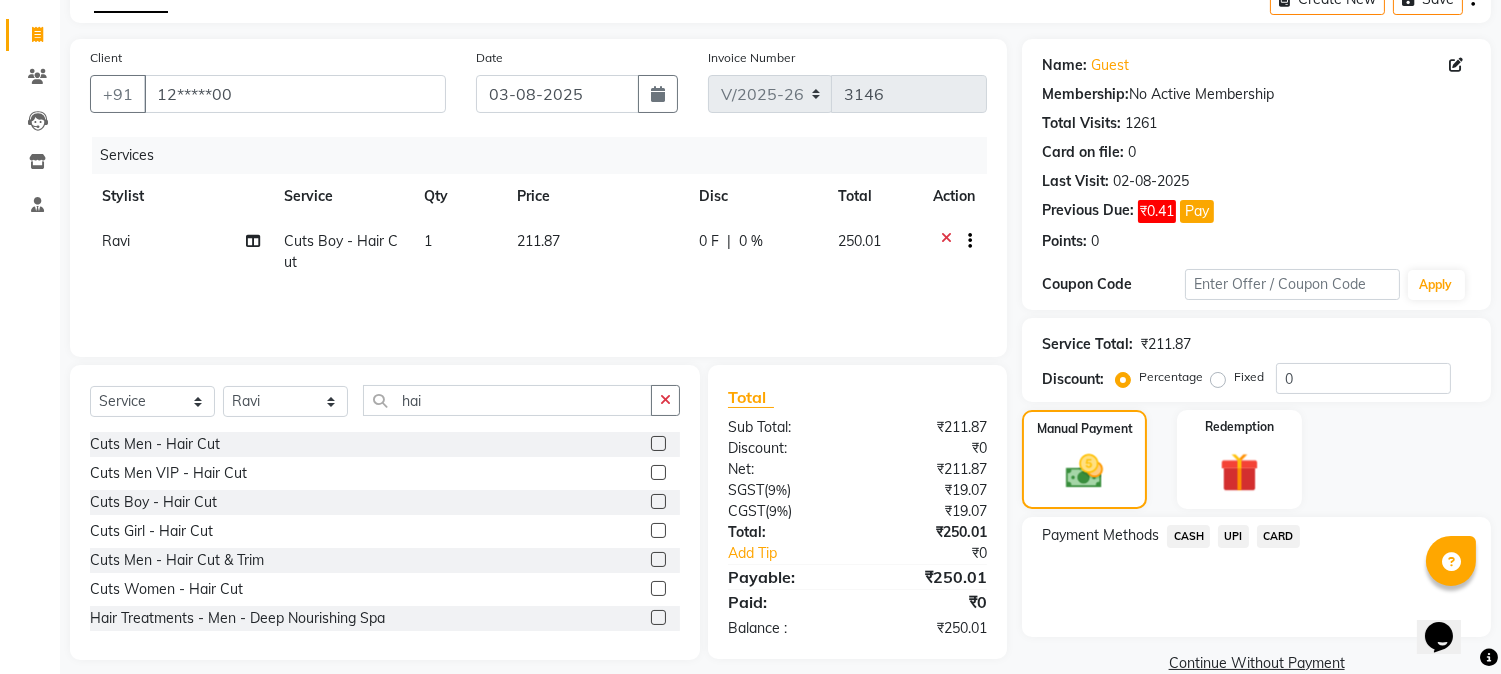 click on "UPI" 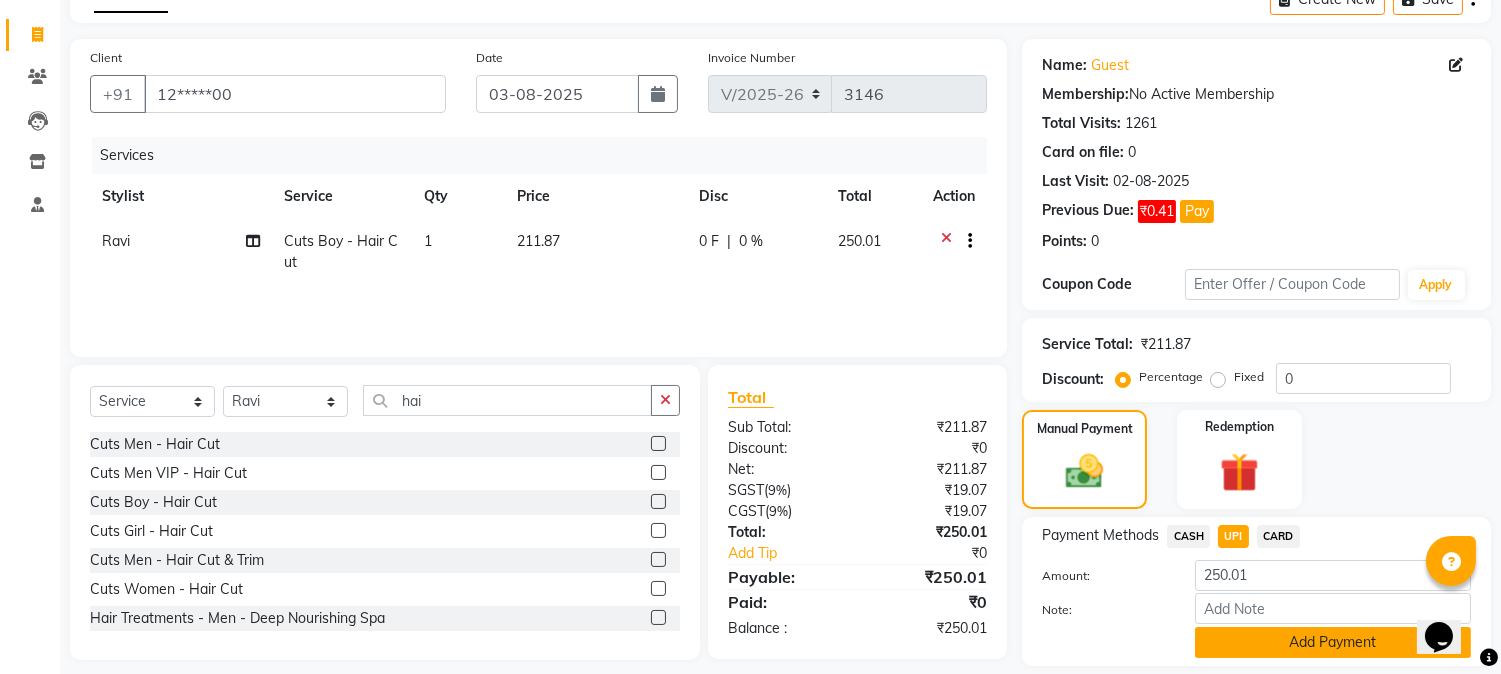 click on "Add Payment" 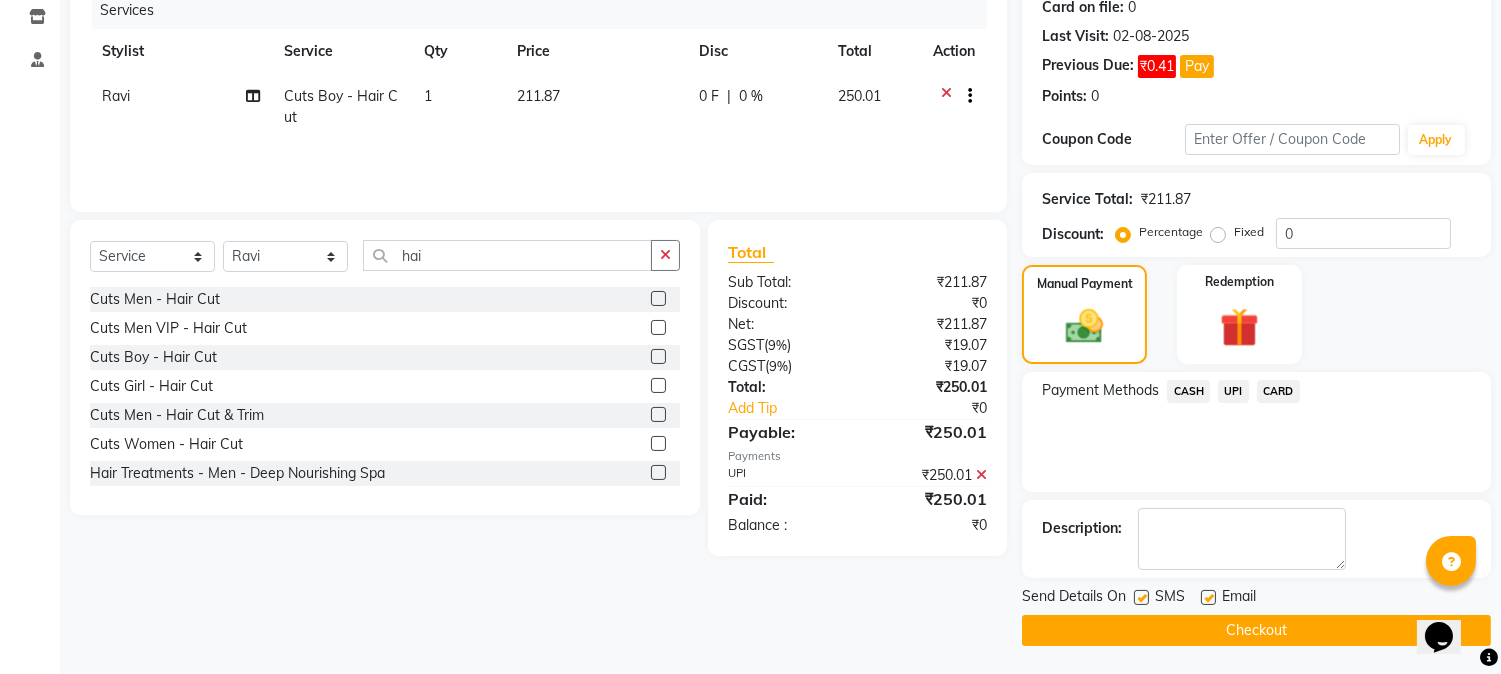 scroll, scrollTop: 257, scrollLeft: 0, axis: vertical 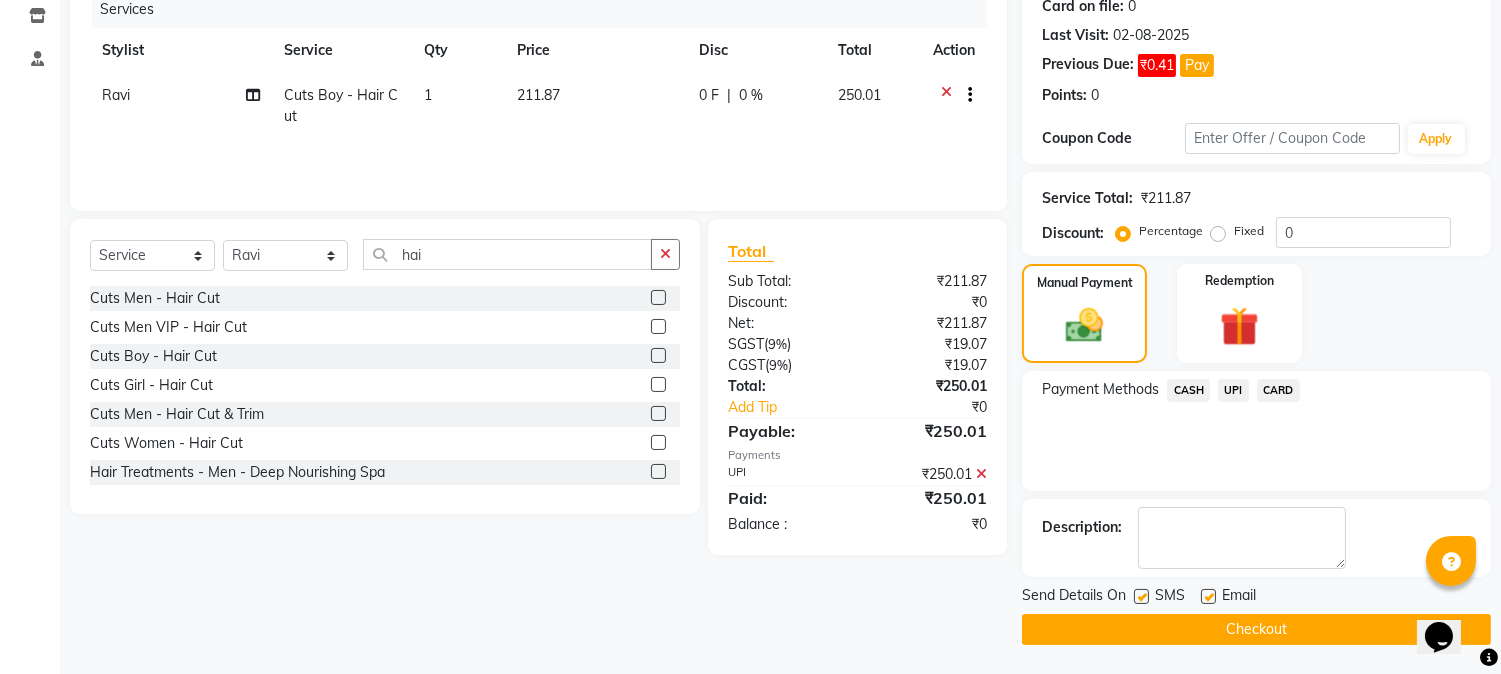 click 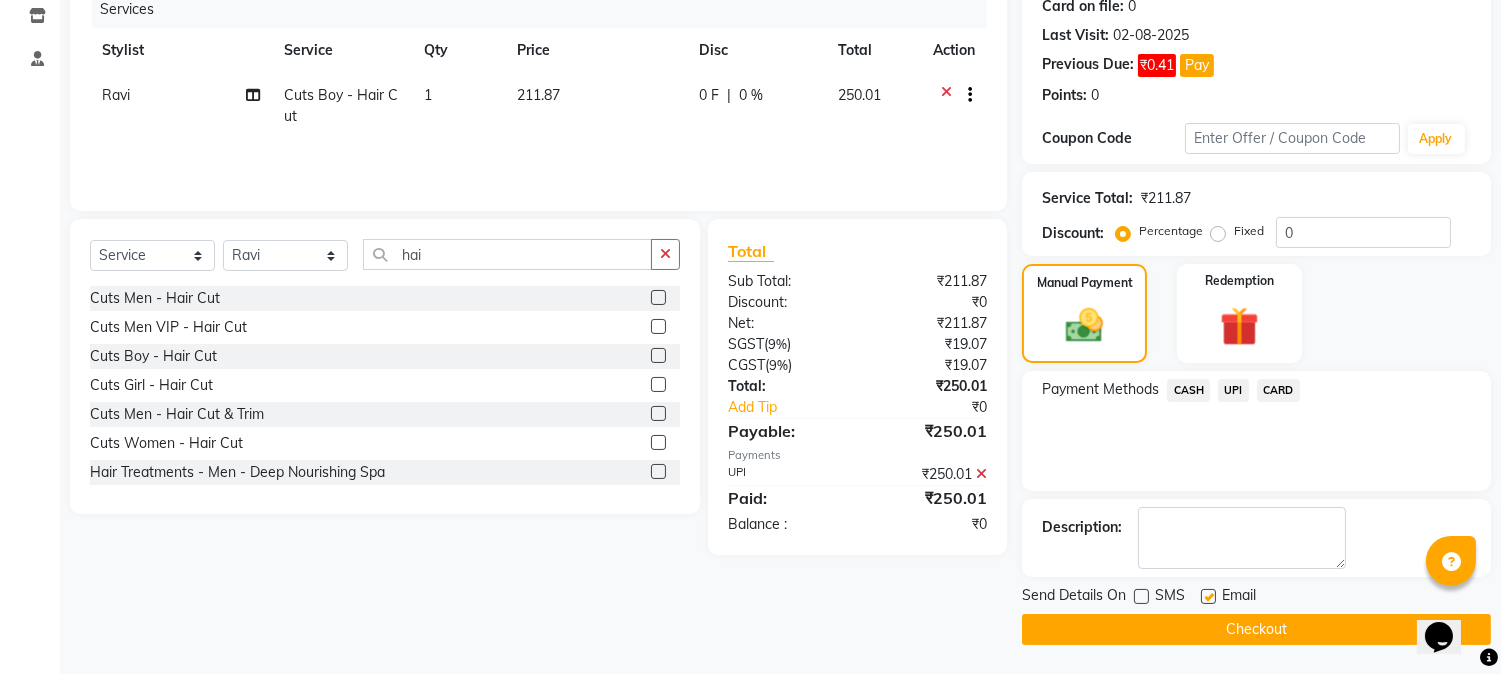 click on "Checkout" 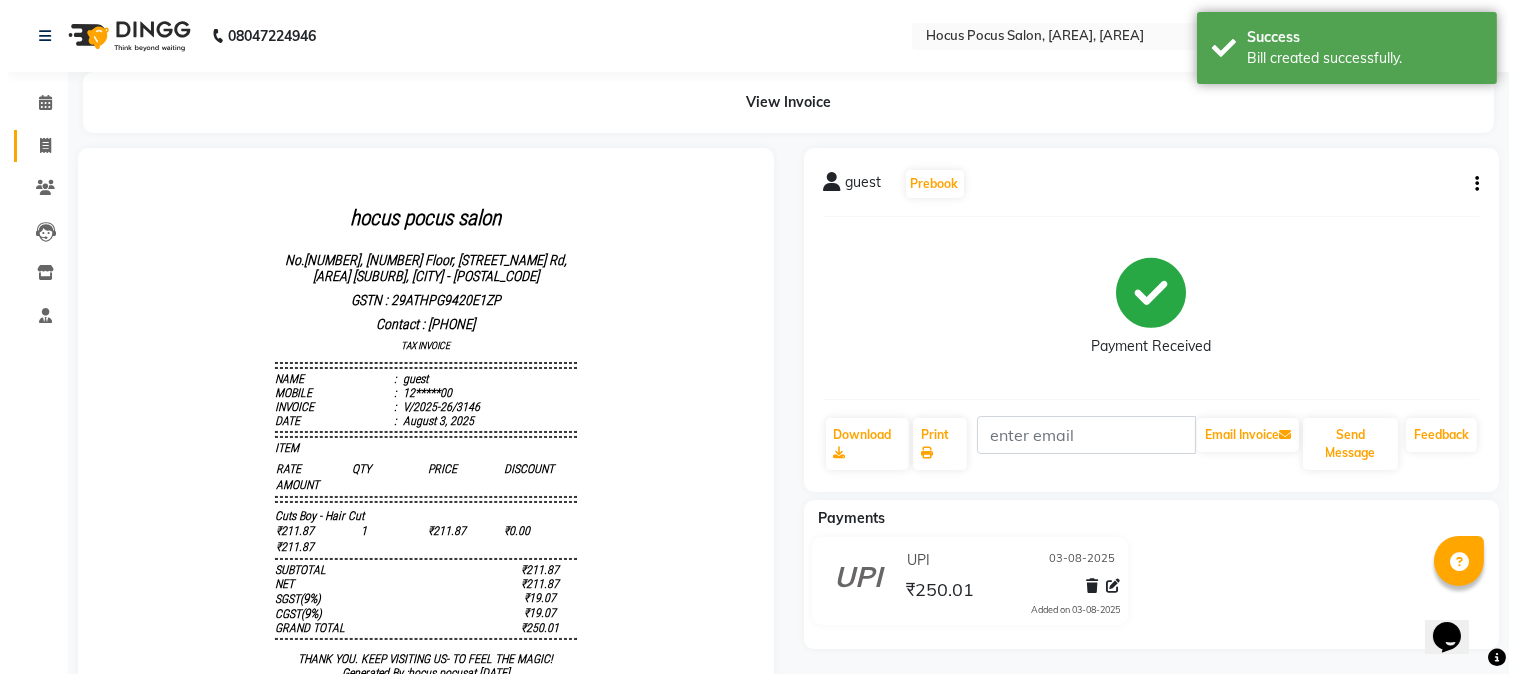 scroll, scrollTop: 0, scrollLeft: 0, axis: both 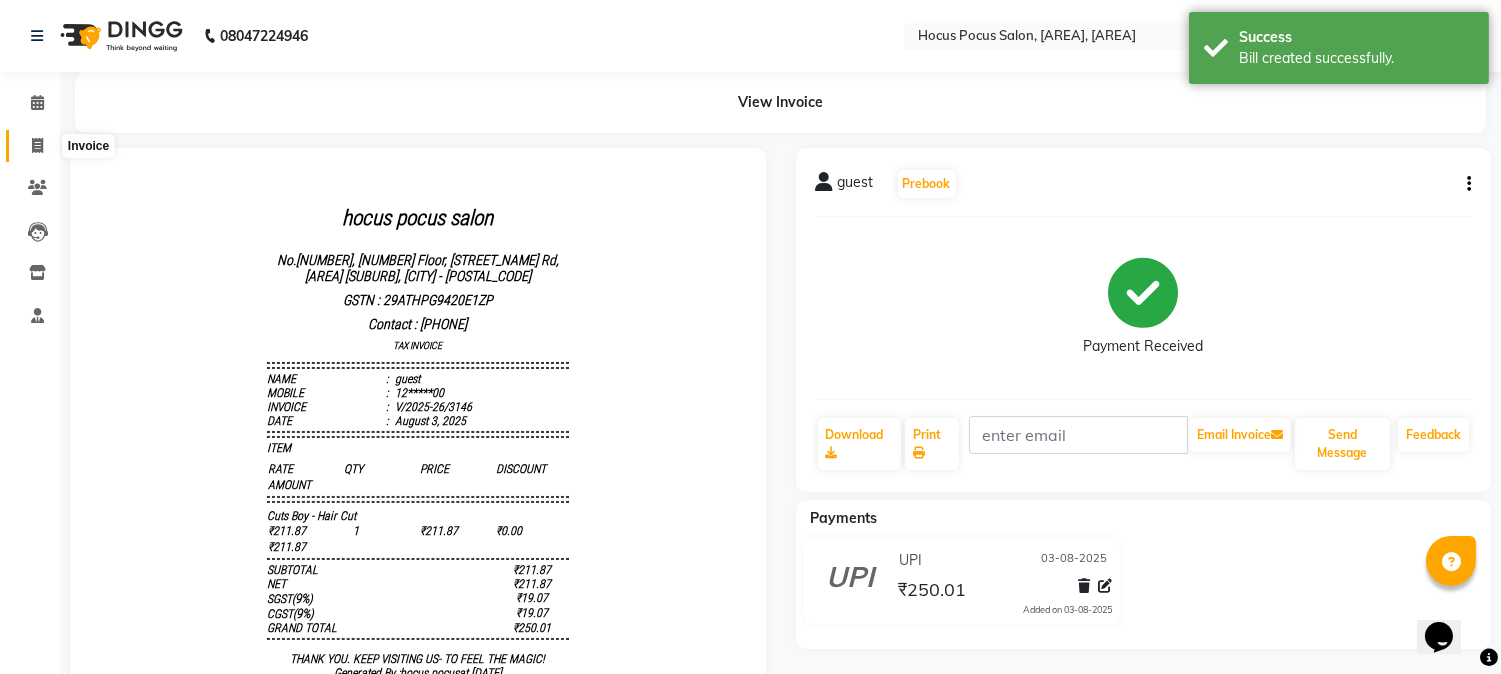 click 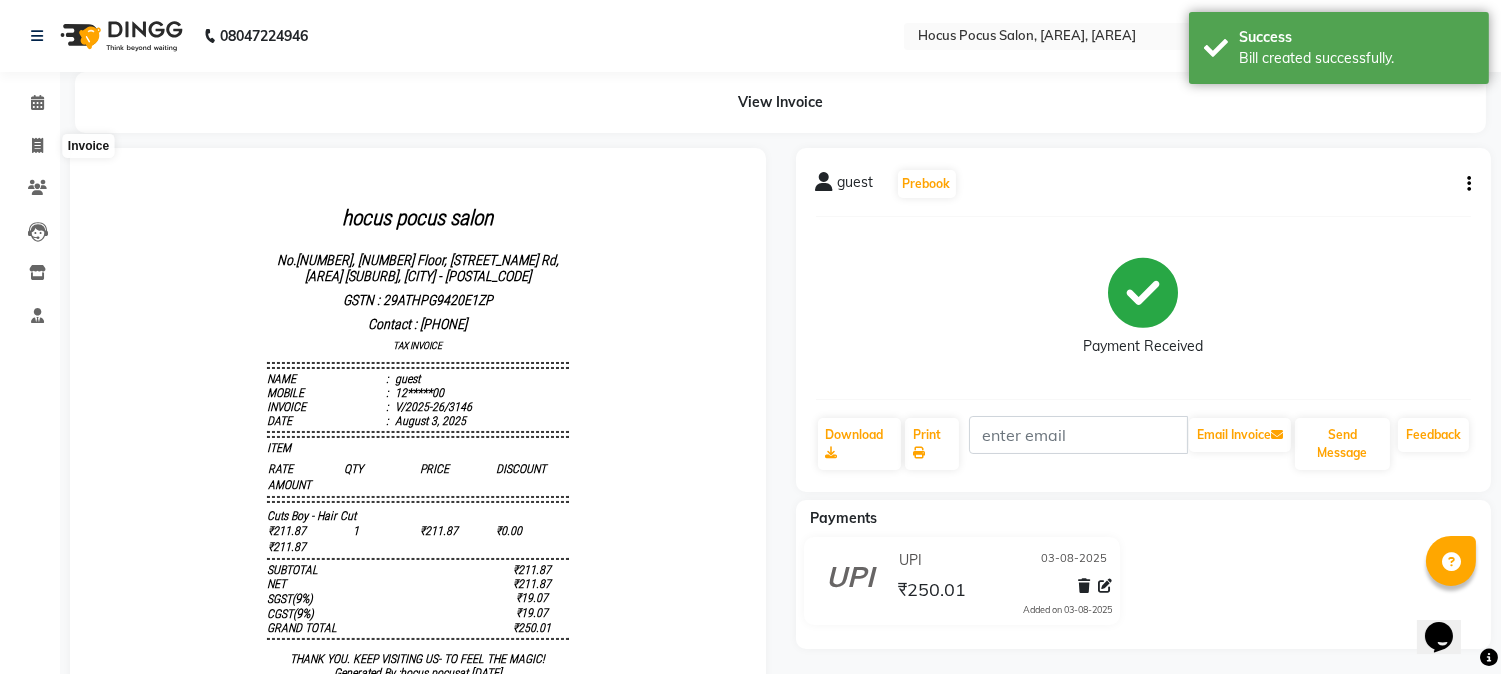 select on "5019" 